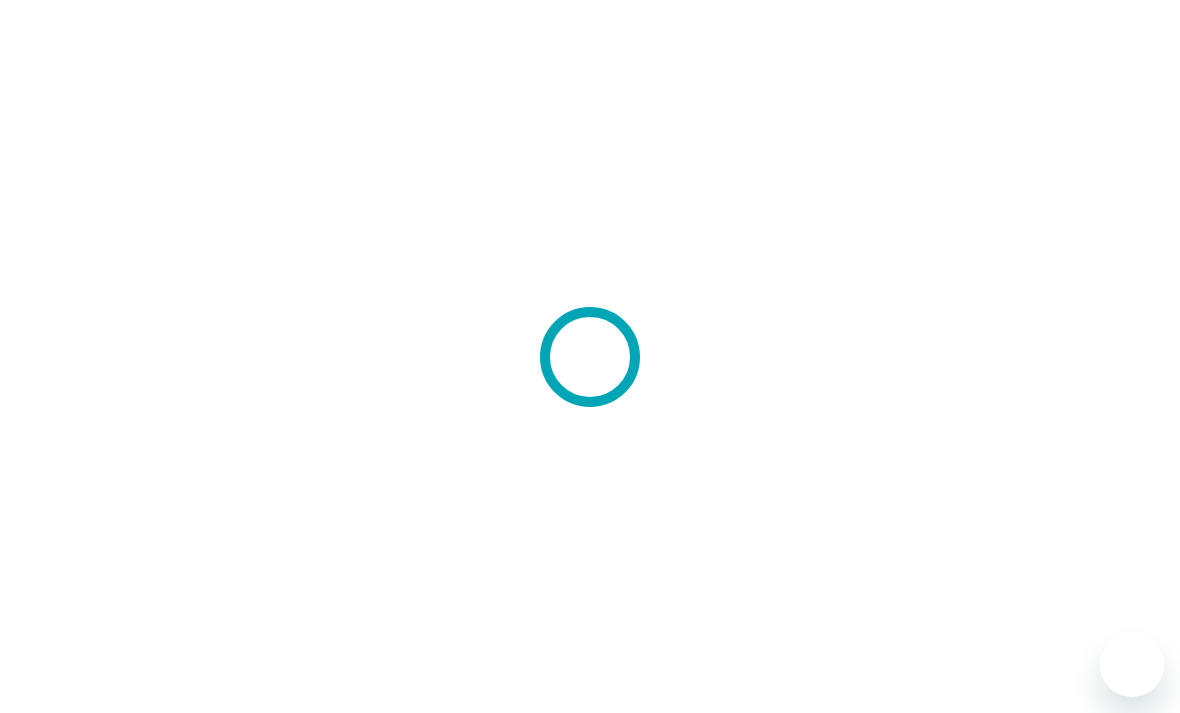 scroll, scrollTop: 0, scrollLeft: 0, axis: both 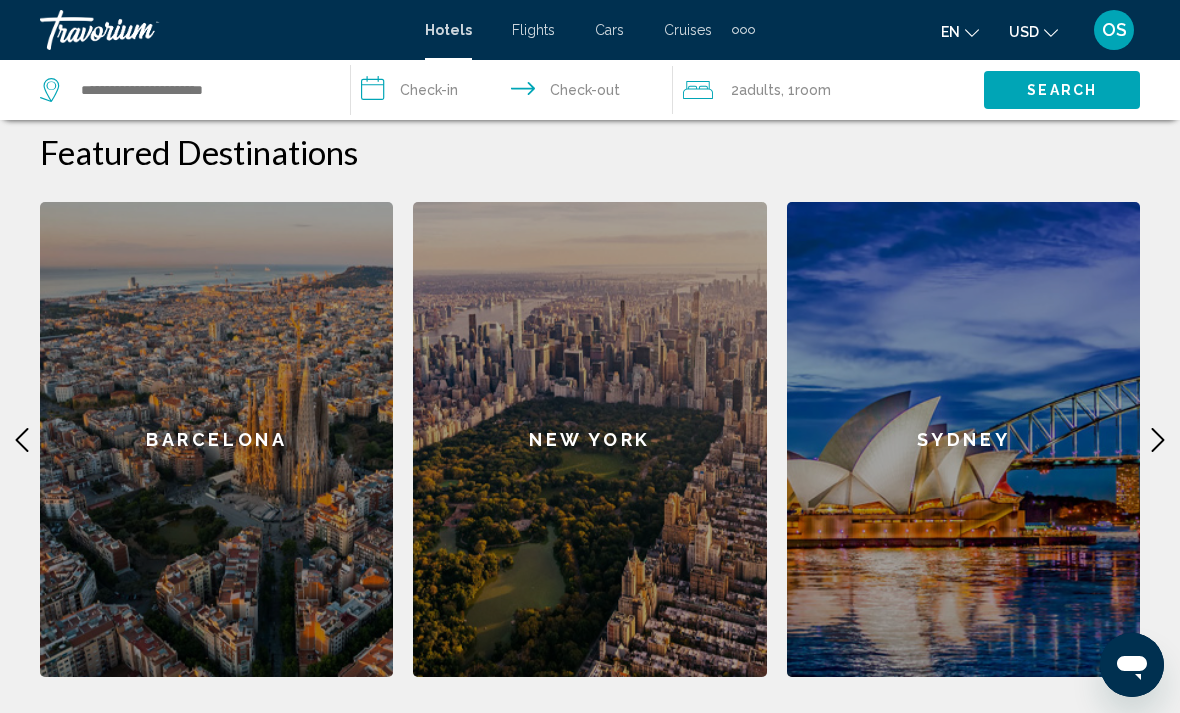 click on "Sydney" 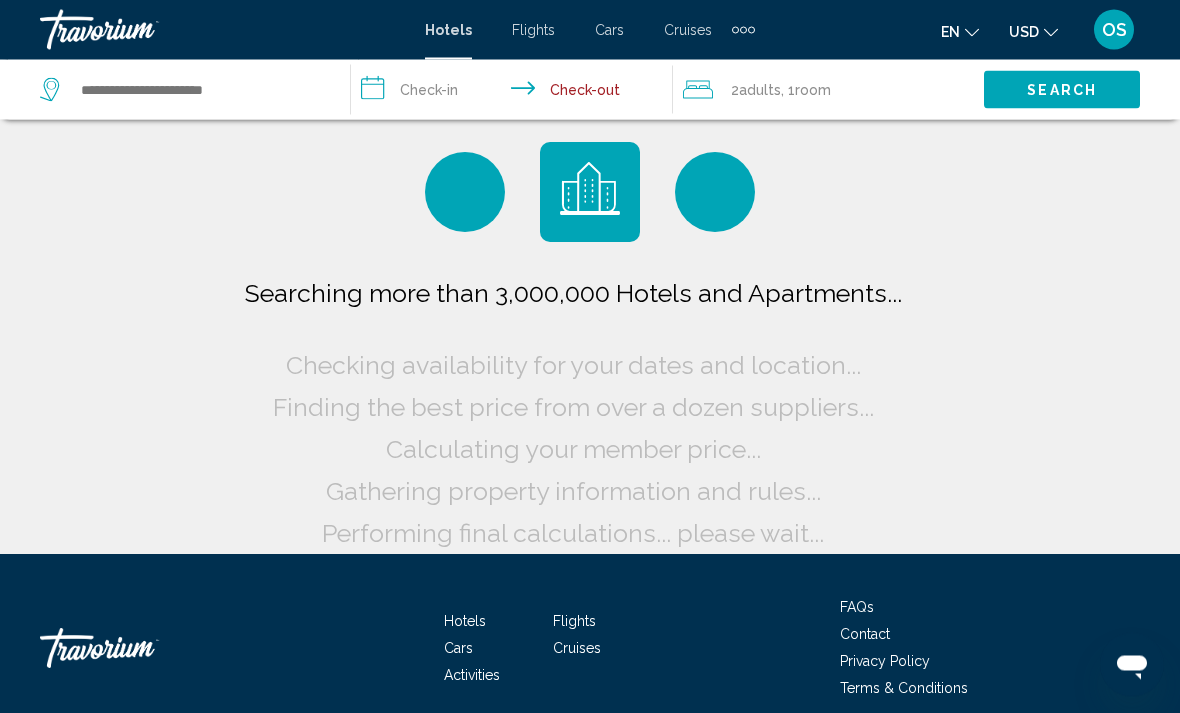scroll, scrollTop: 0, scrollLeft: 0, axis: both 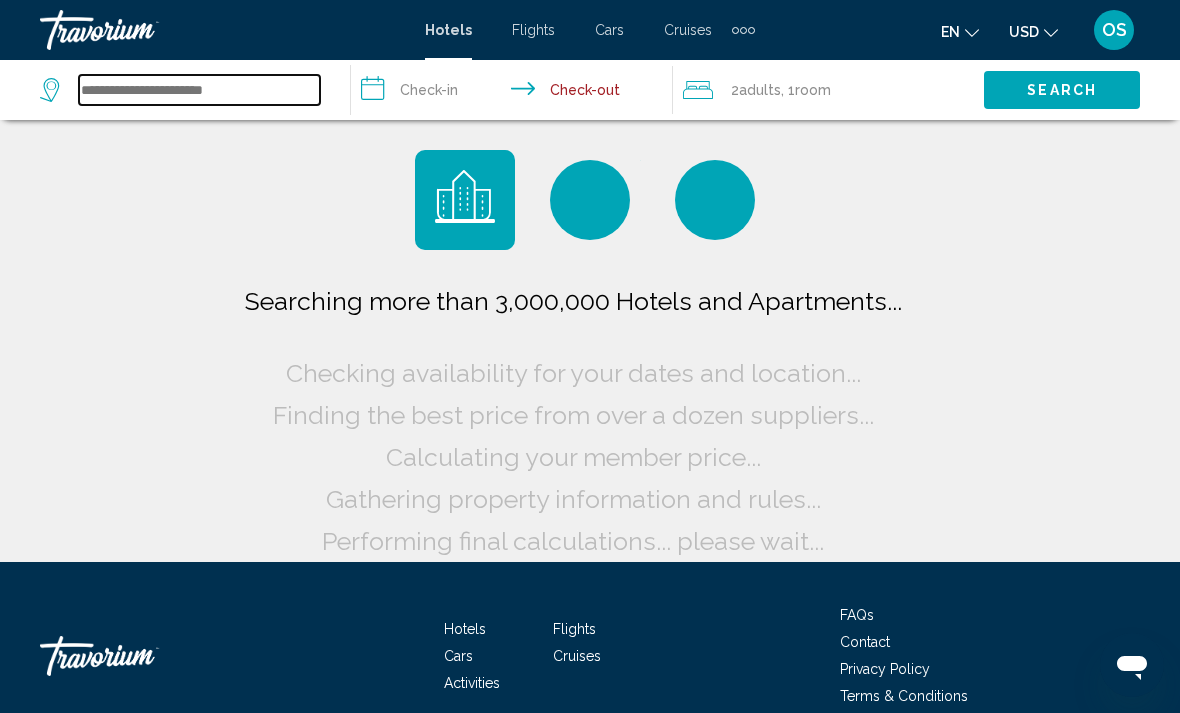 click at bounding box center (199, 90) 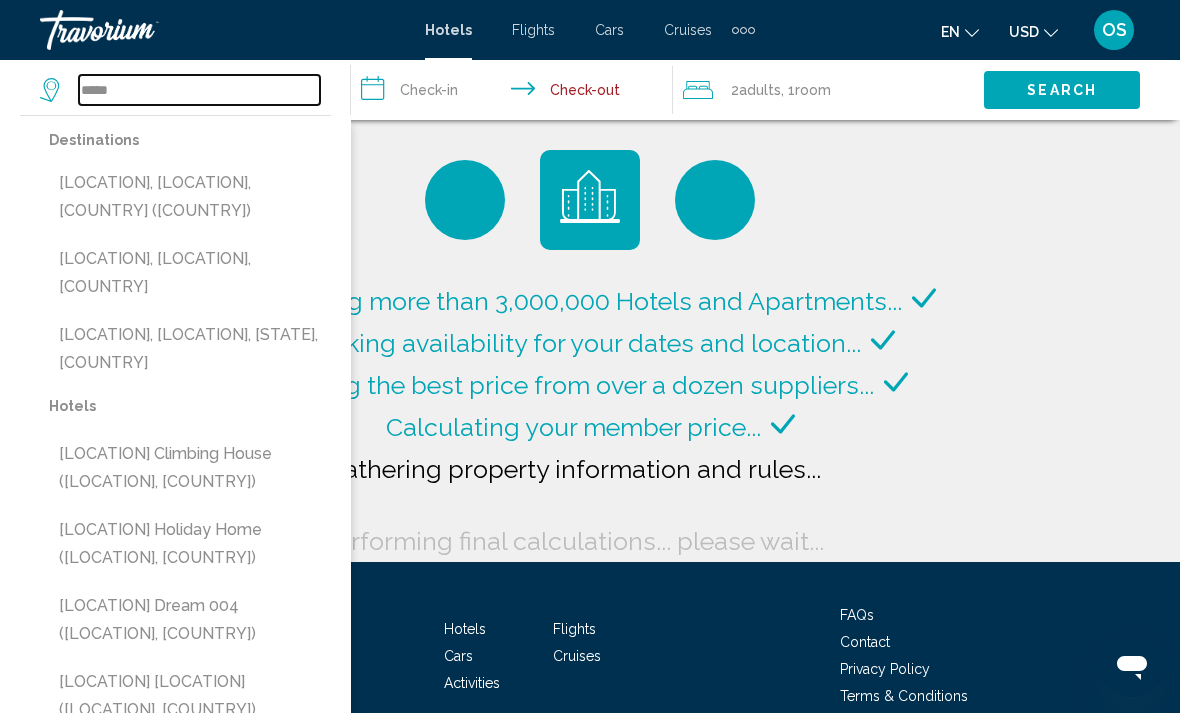 type on "**********" 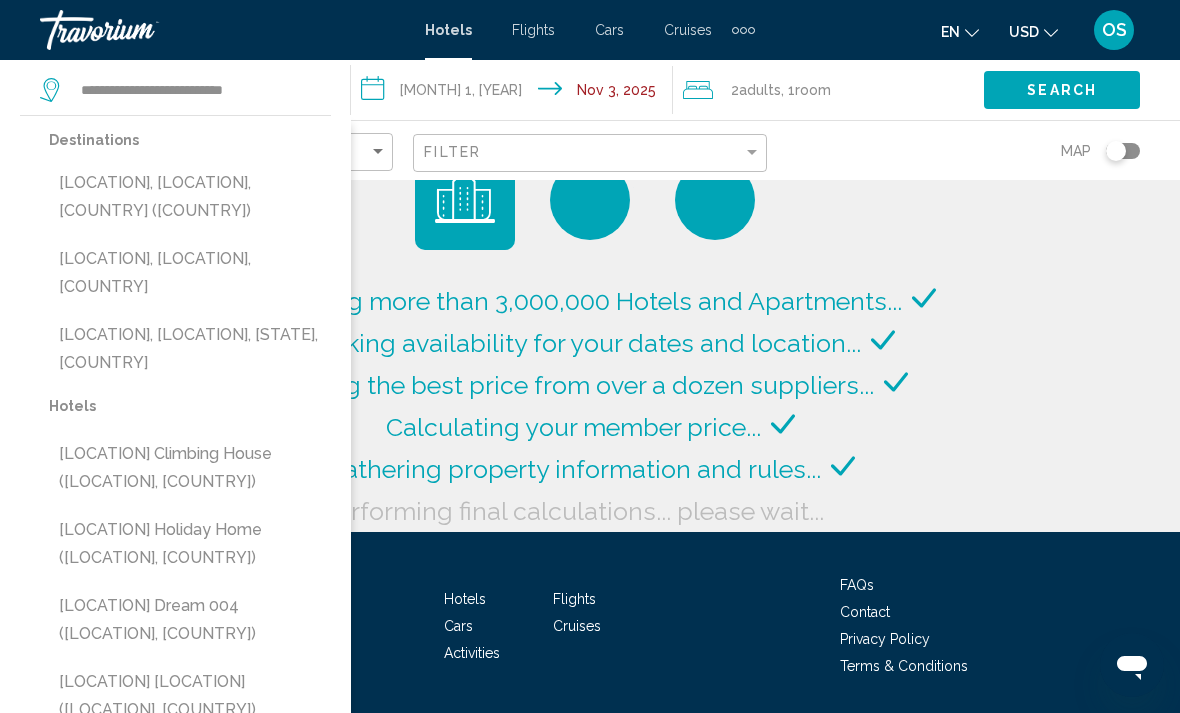 click on "**********" at bounding box center (515, 93) 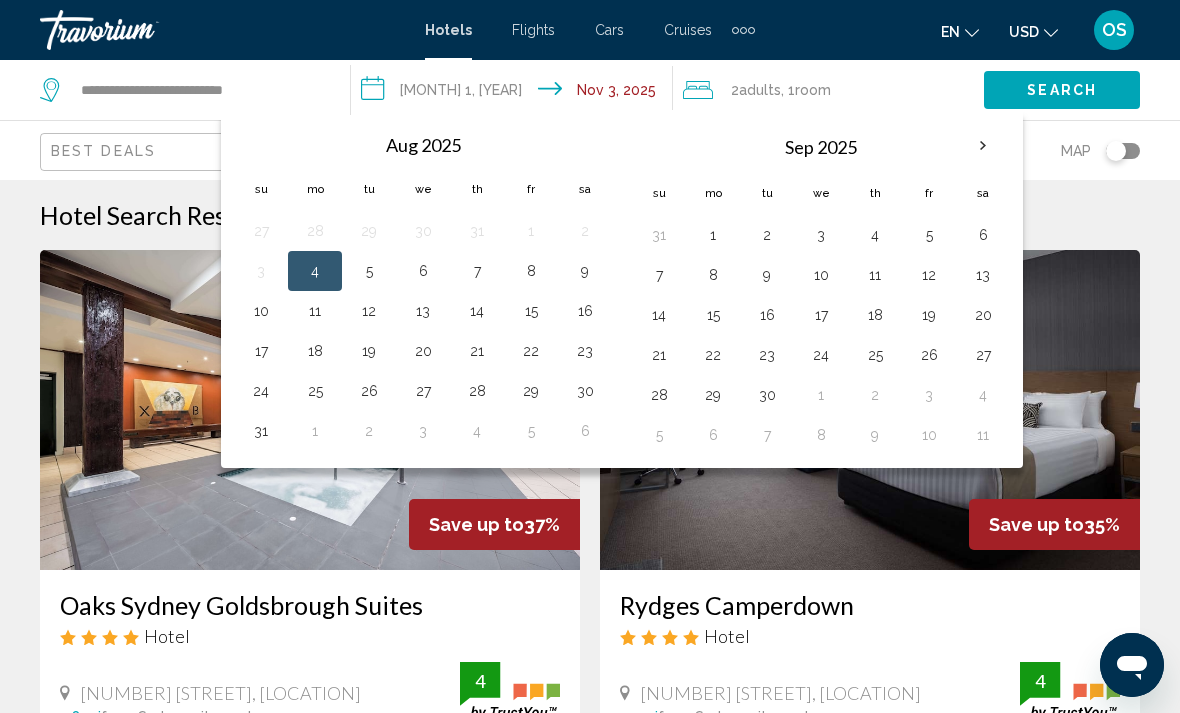 click at bounding box center [983, 146] 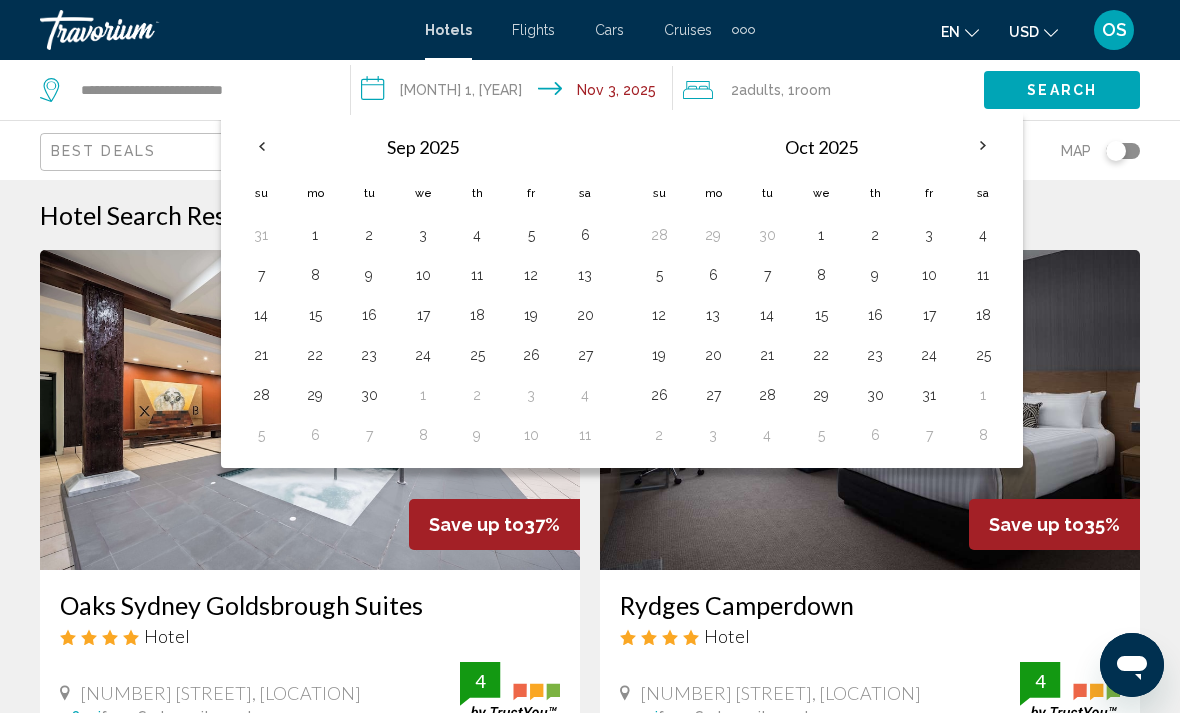 click on "14" at bounding box center [767, 315] 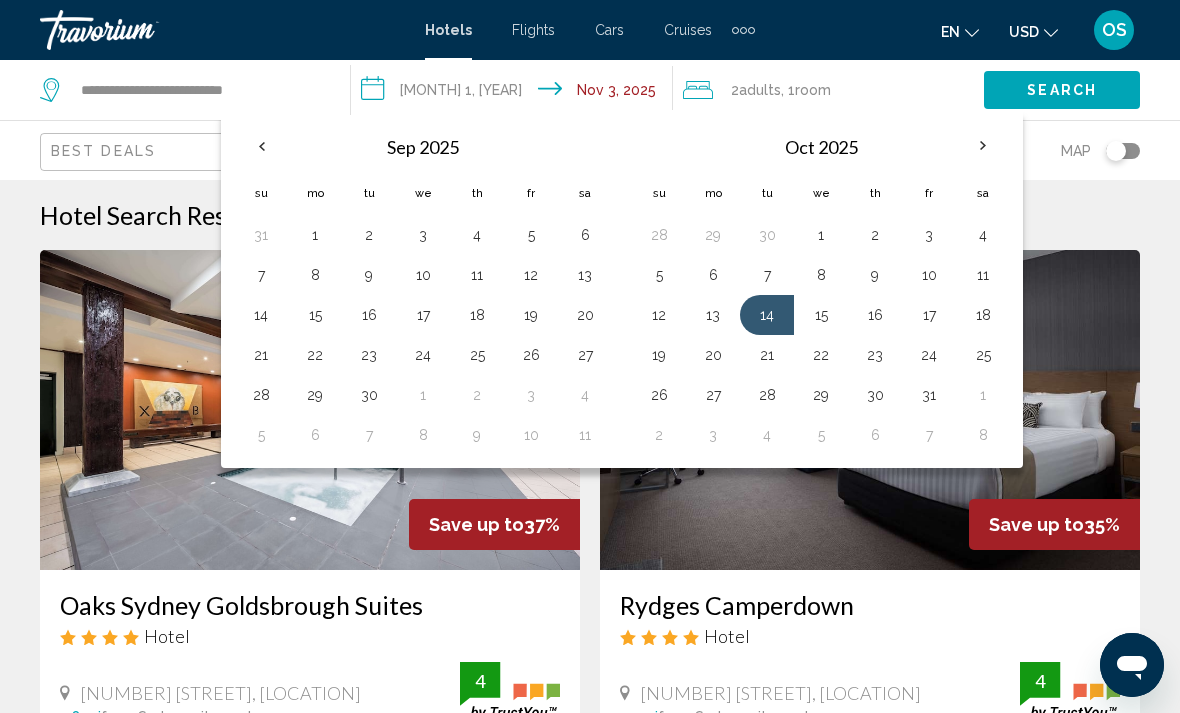 click on "14" at bounding box center [767, 315] 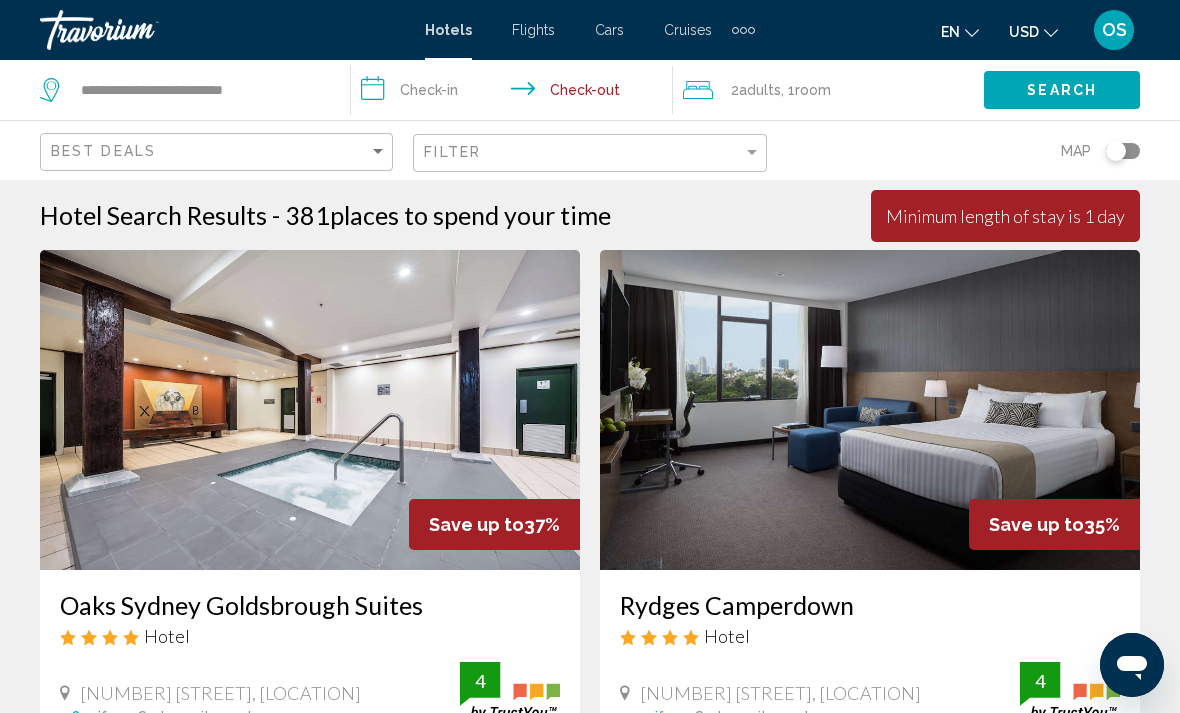click on "**********" at bounding box center (515, 93) 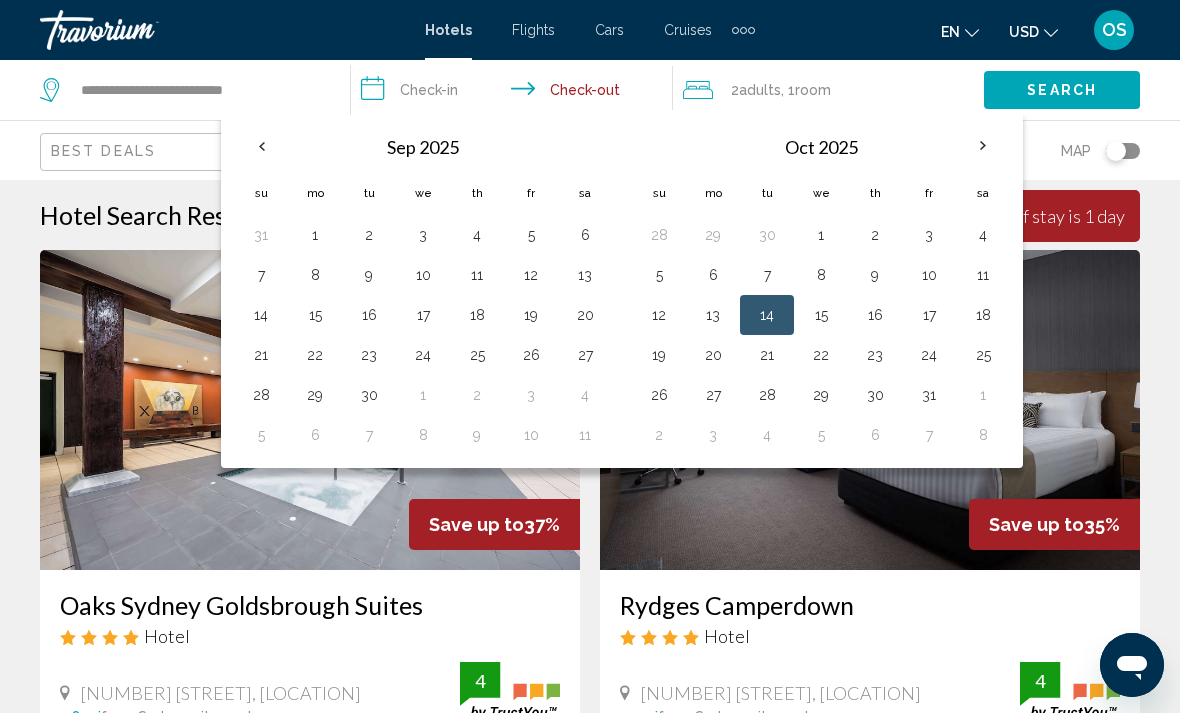 click on "**********" at bounding box center [515, 93] 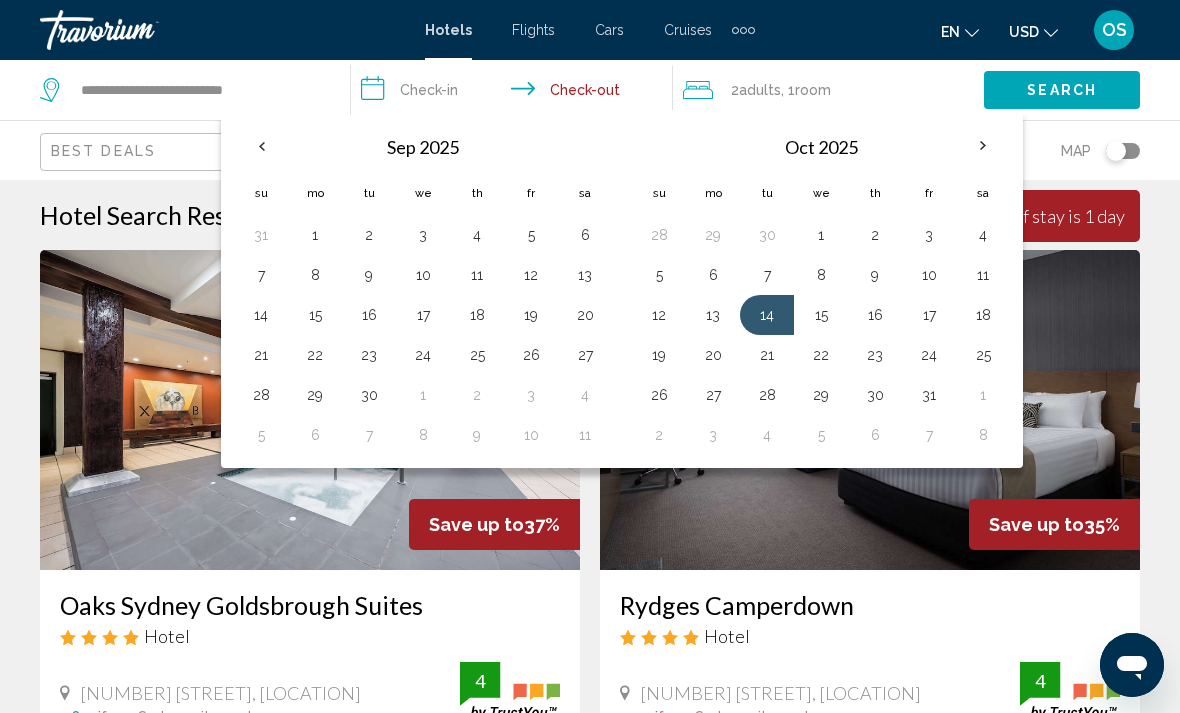 click on "14" at bounding box center (767, 315) 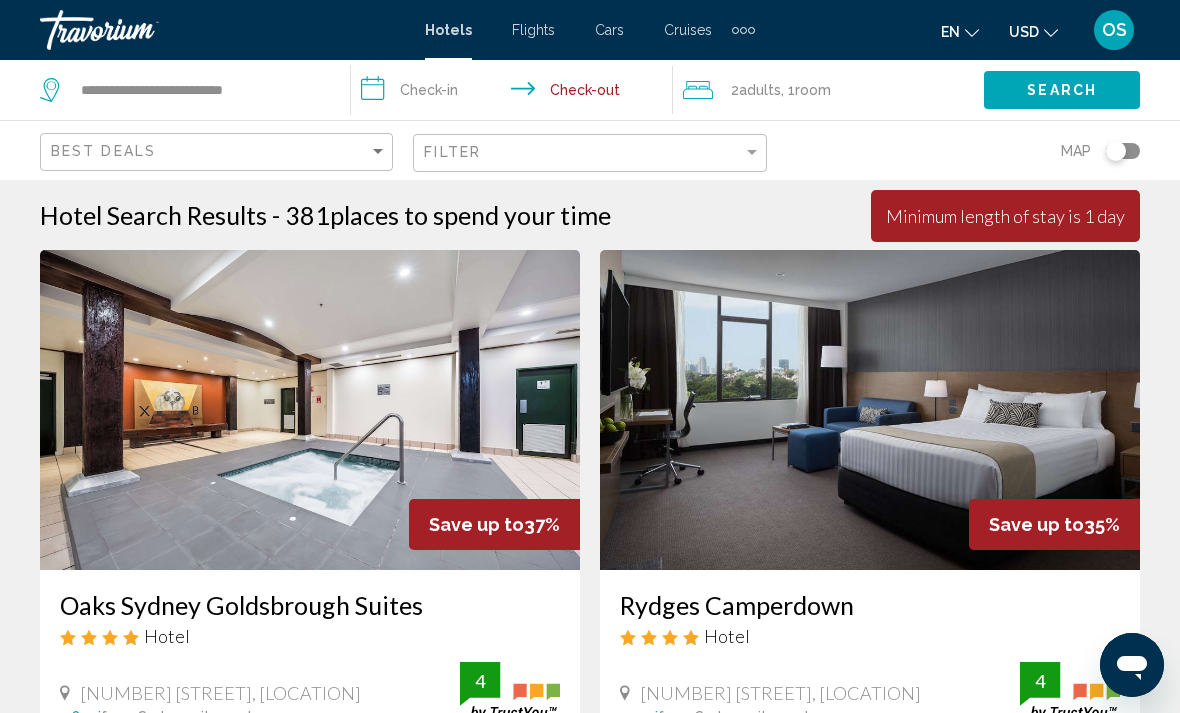 click on "**********" at bounding box center (515, 93) 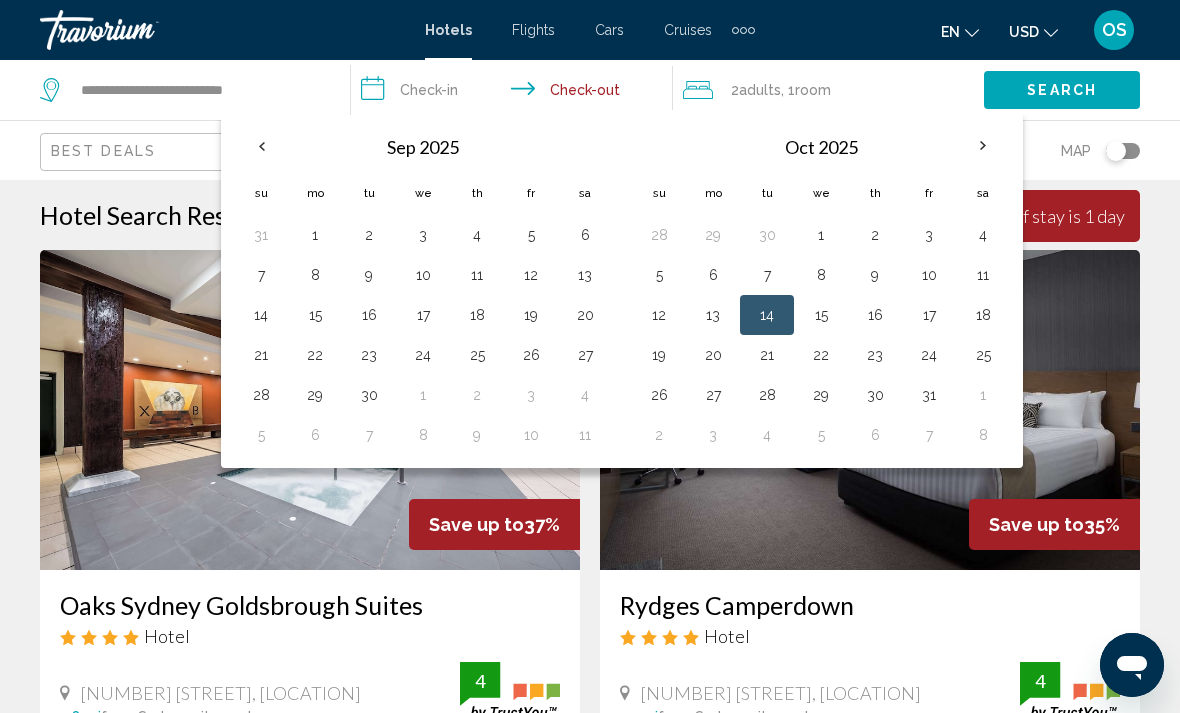 click on "**********" at bounding box center (515, 93) 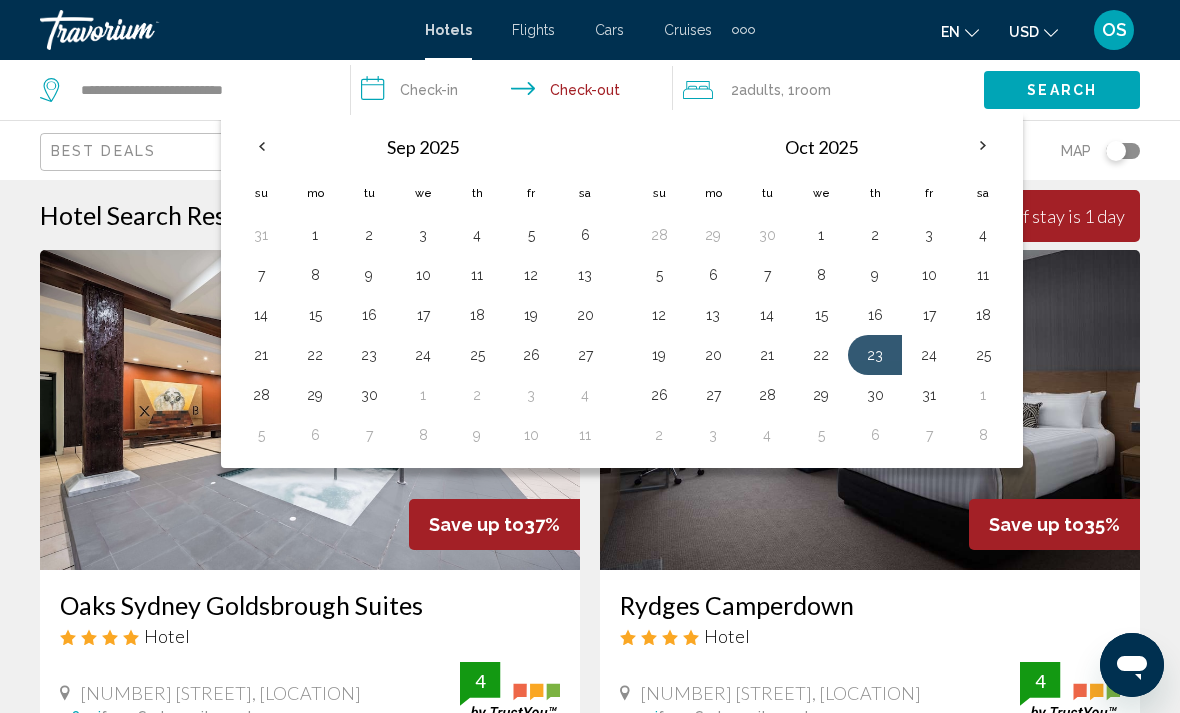 click on "Search" 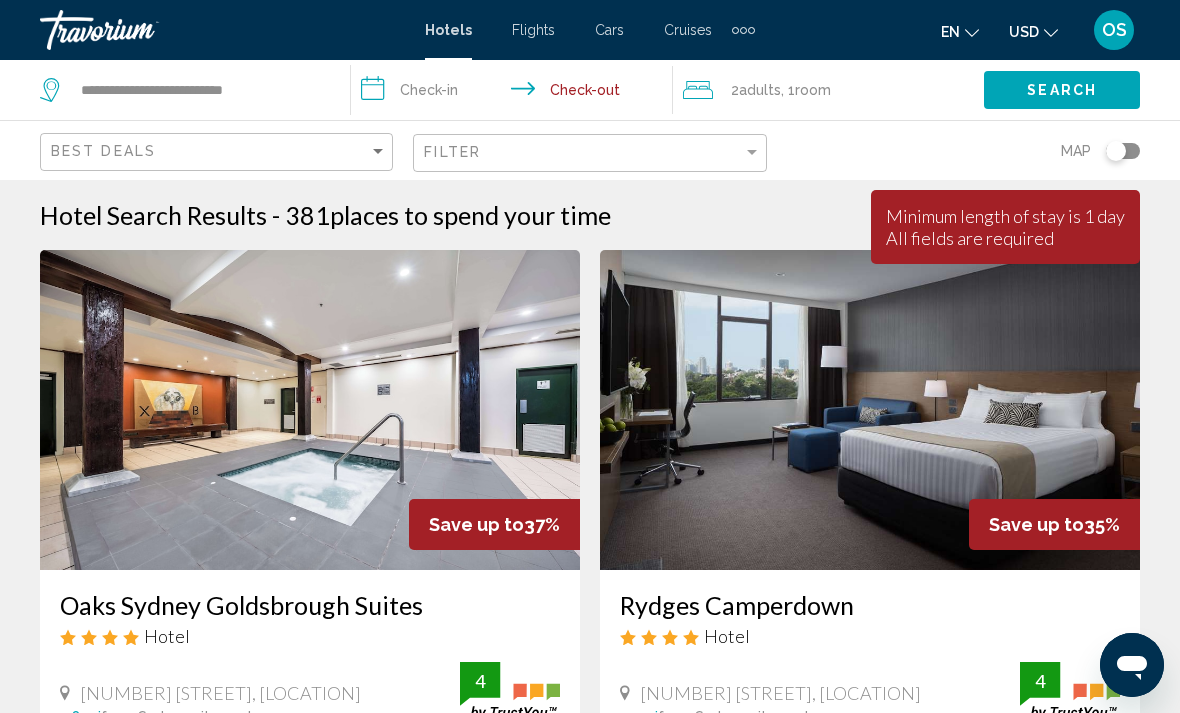click on ", 1  Room rooms" 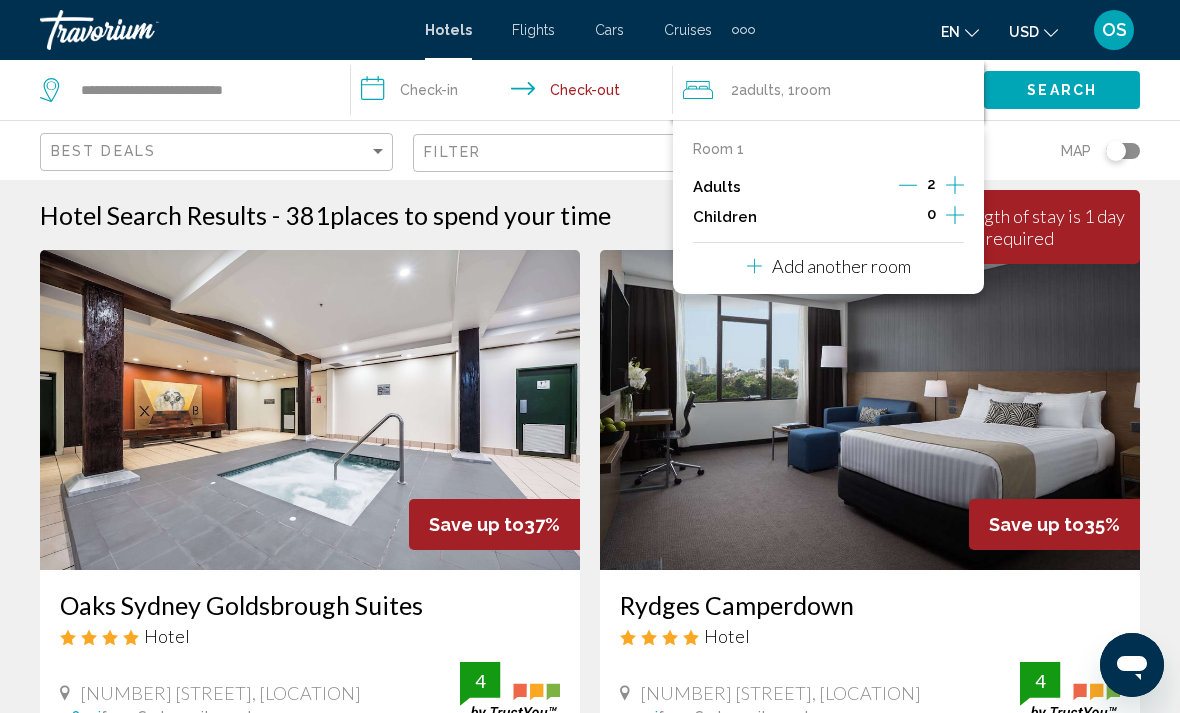 click 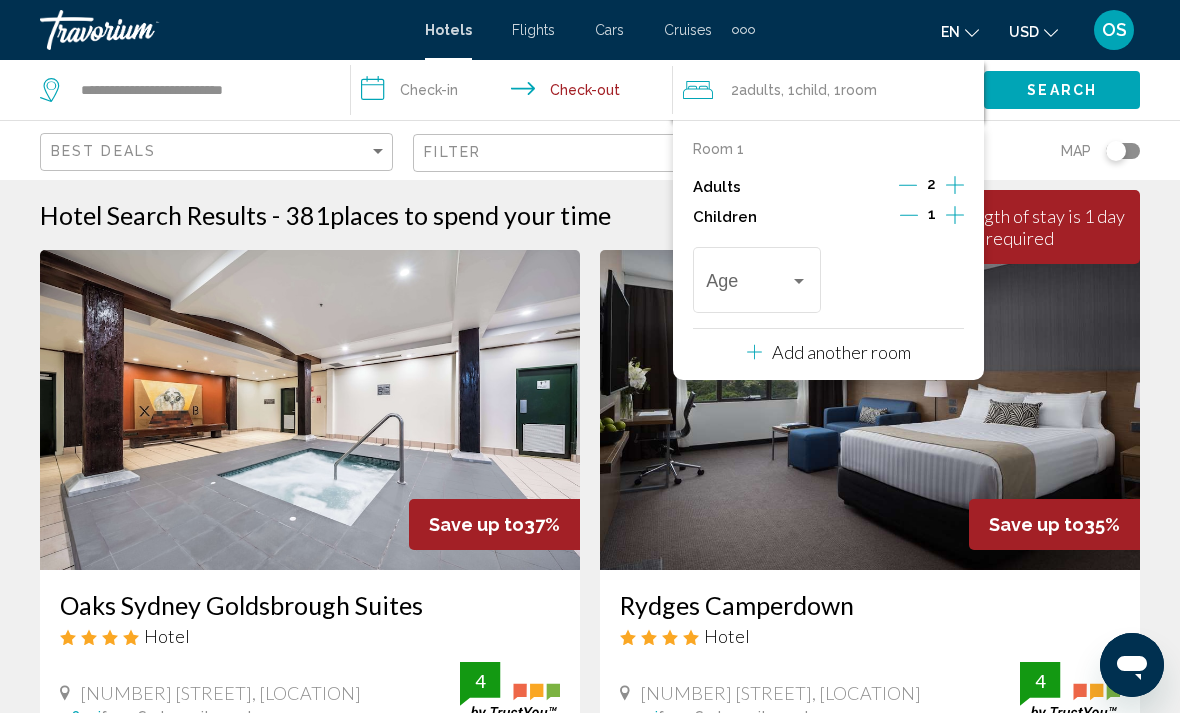 click 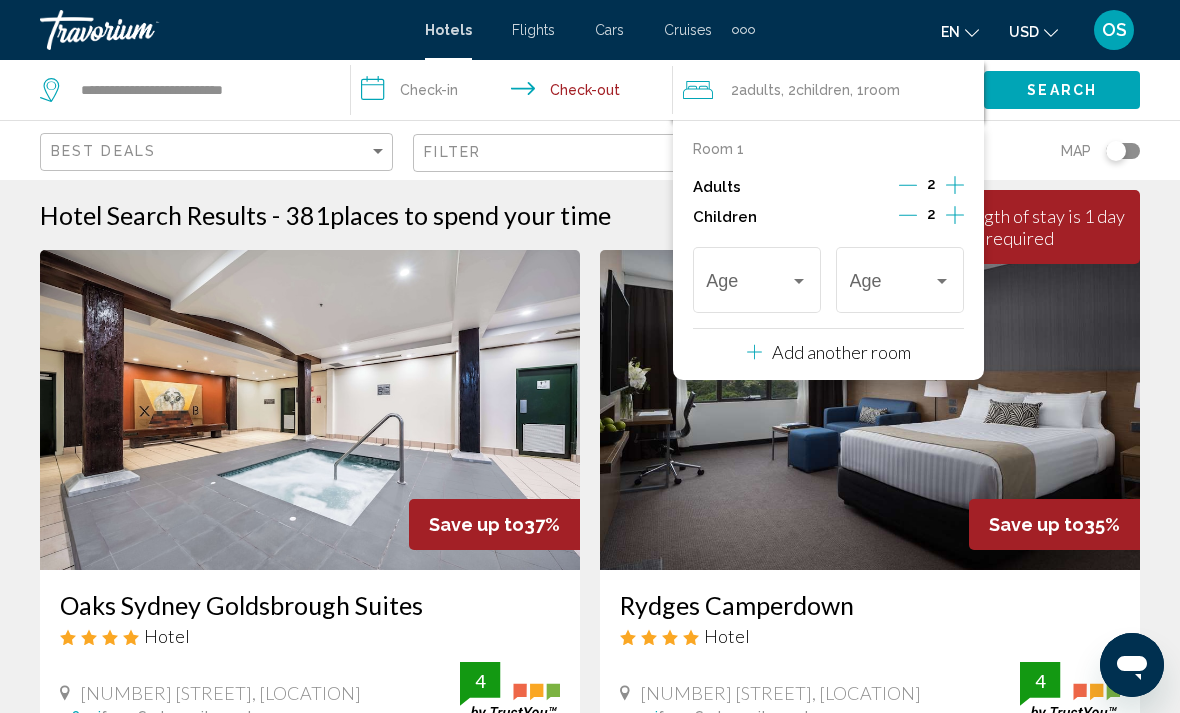 click at bounding box center [799, 281] 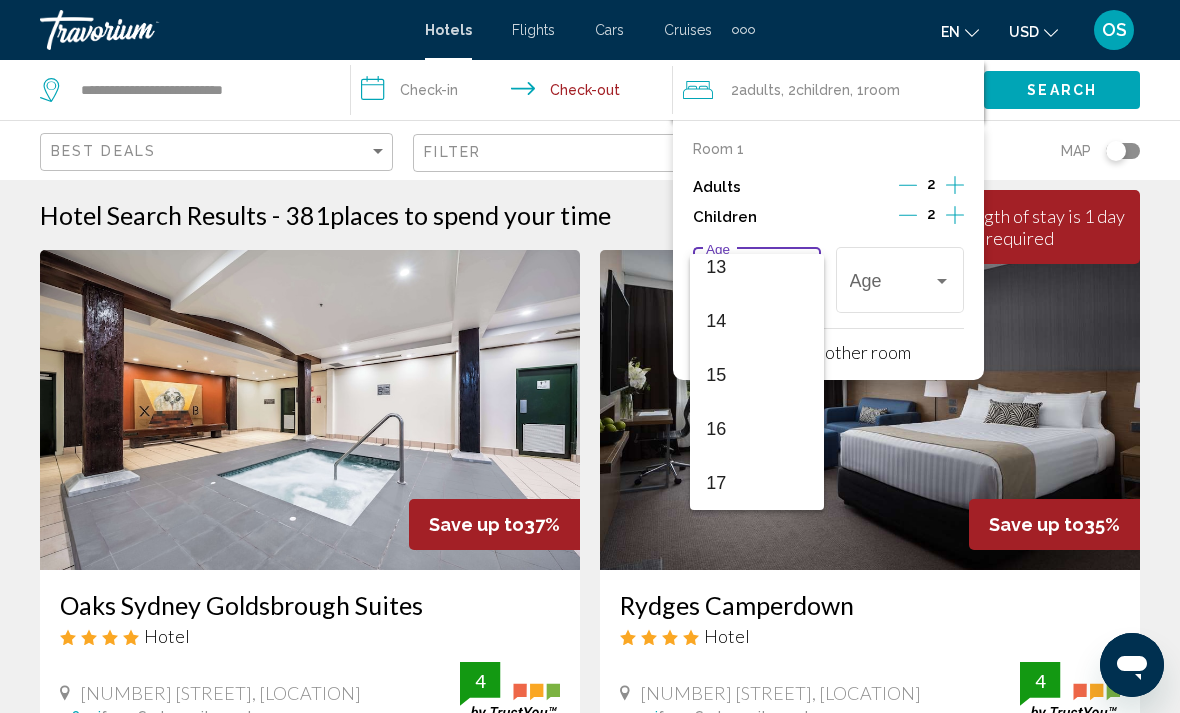 scroll, scrollTop: 716, scrollLeft: 0, axis: vertical 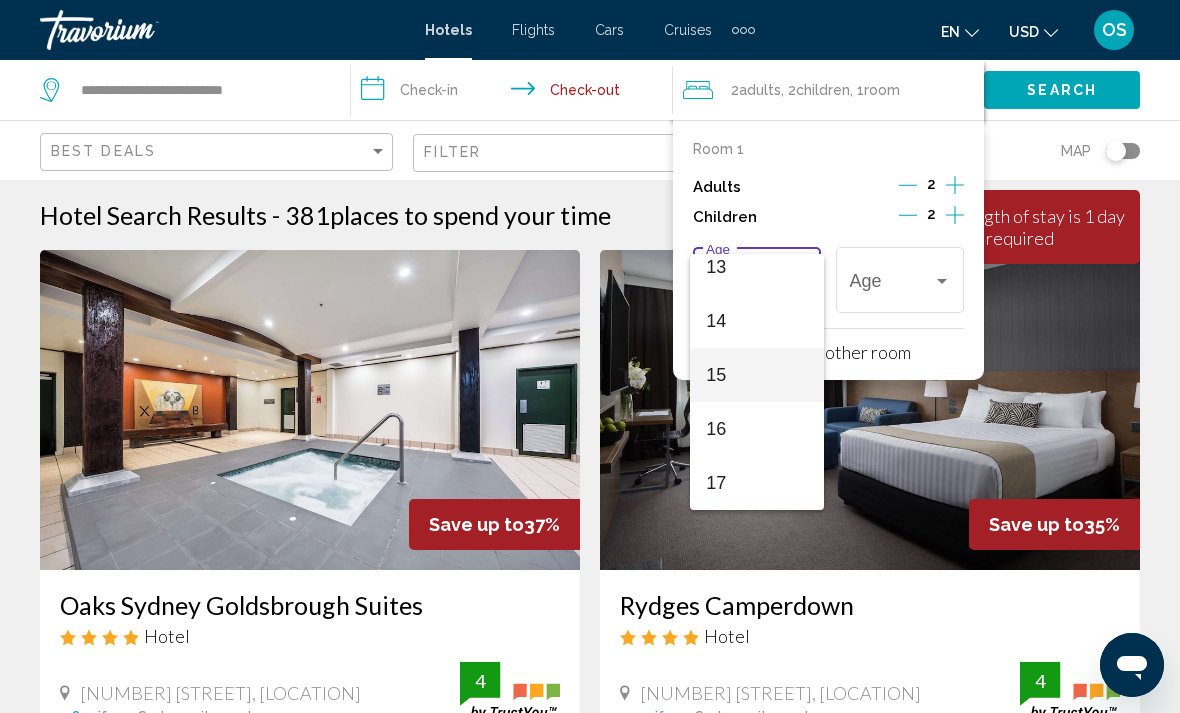 click on "15" at bounding box center [756, 375] 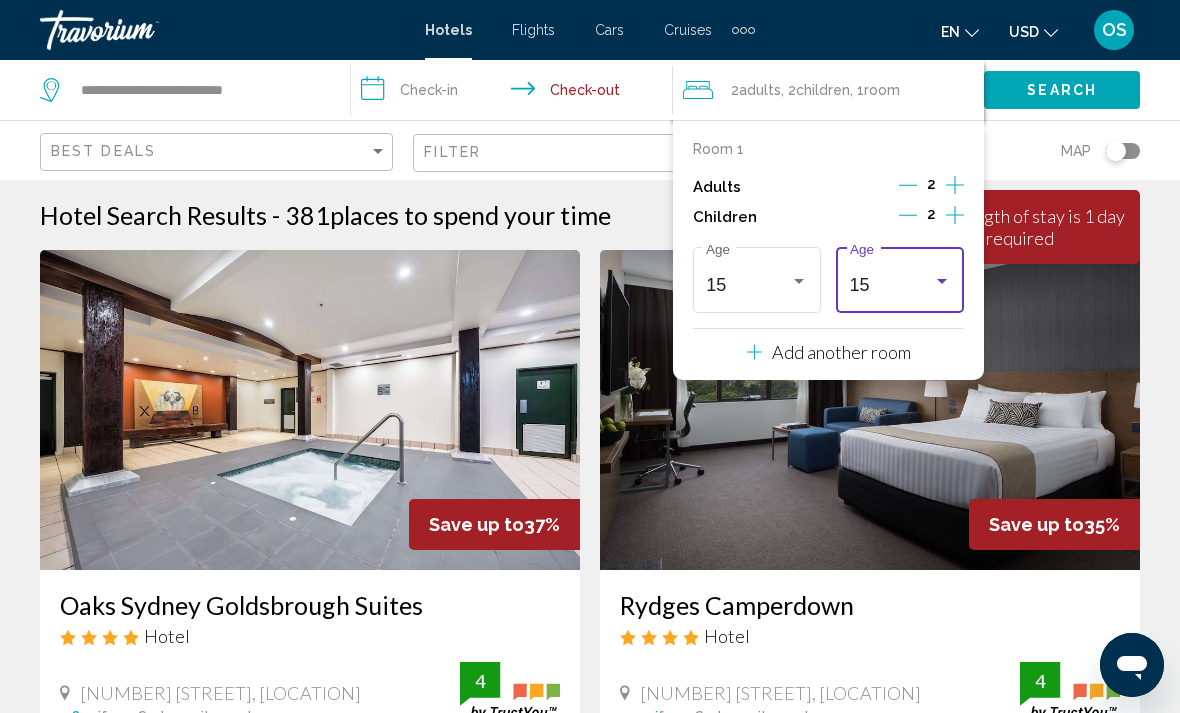 click on "15" at bounding box center (891, 285) 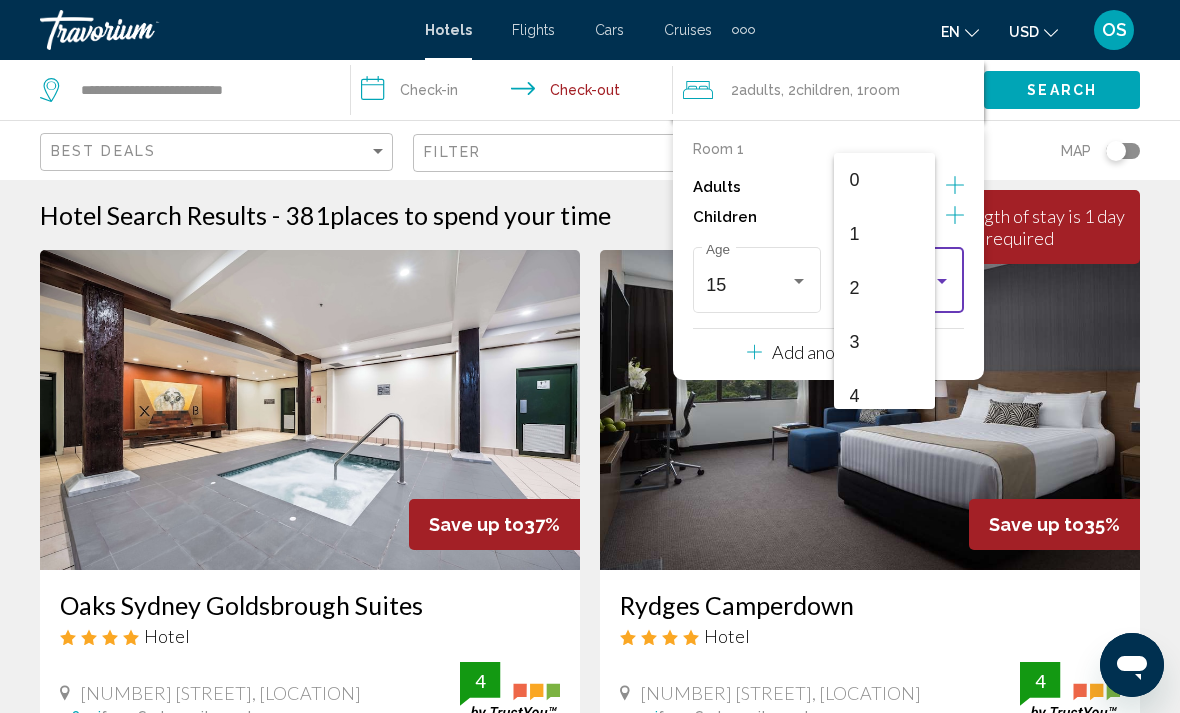 scroll, scrollTop: 709, scrollLeft: 0, axis: vertical 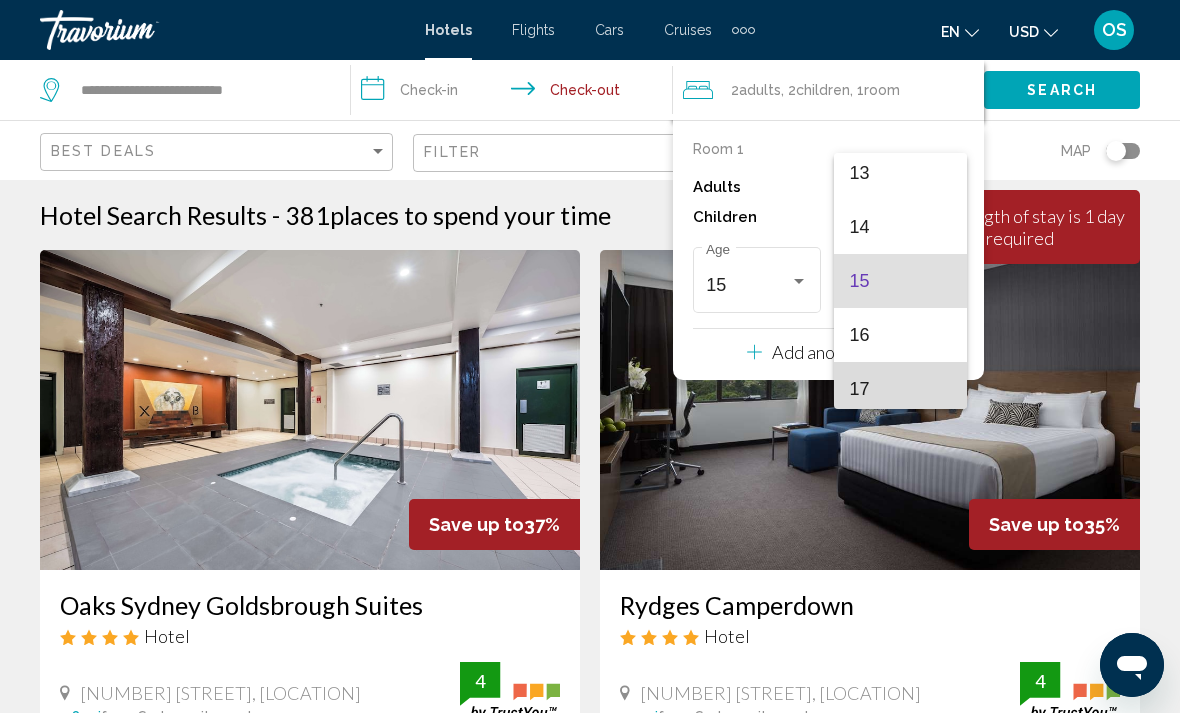 click on "17" at bounding box center (900, 389) 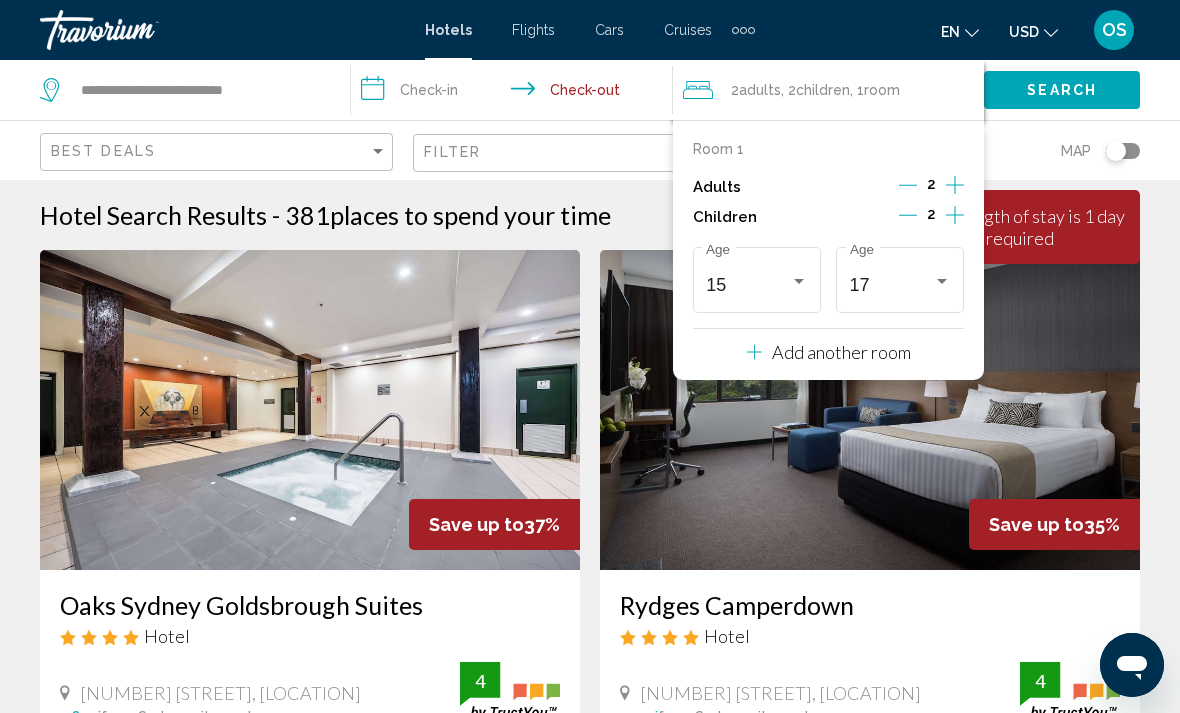 click on "Search" 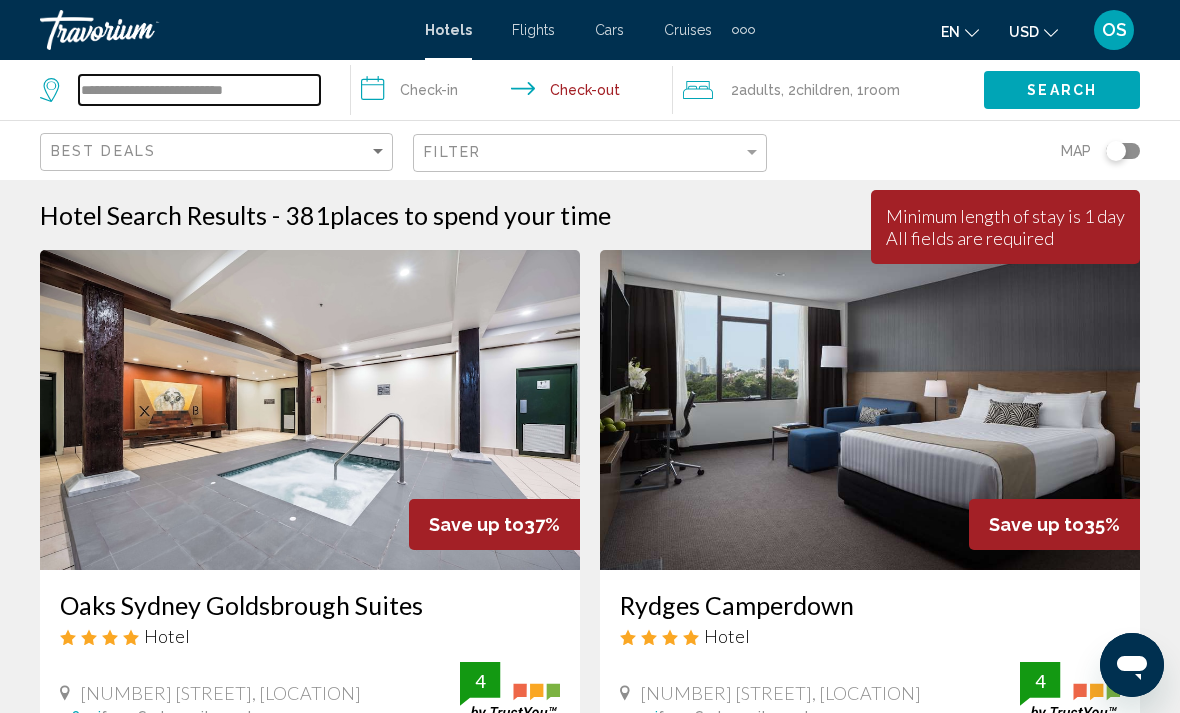 click on "**********" at bounding box center (199, 90) 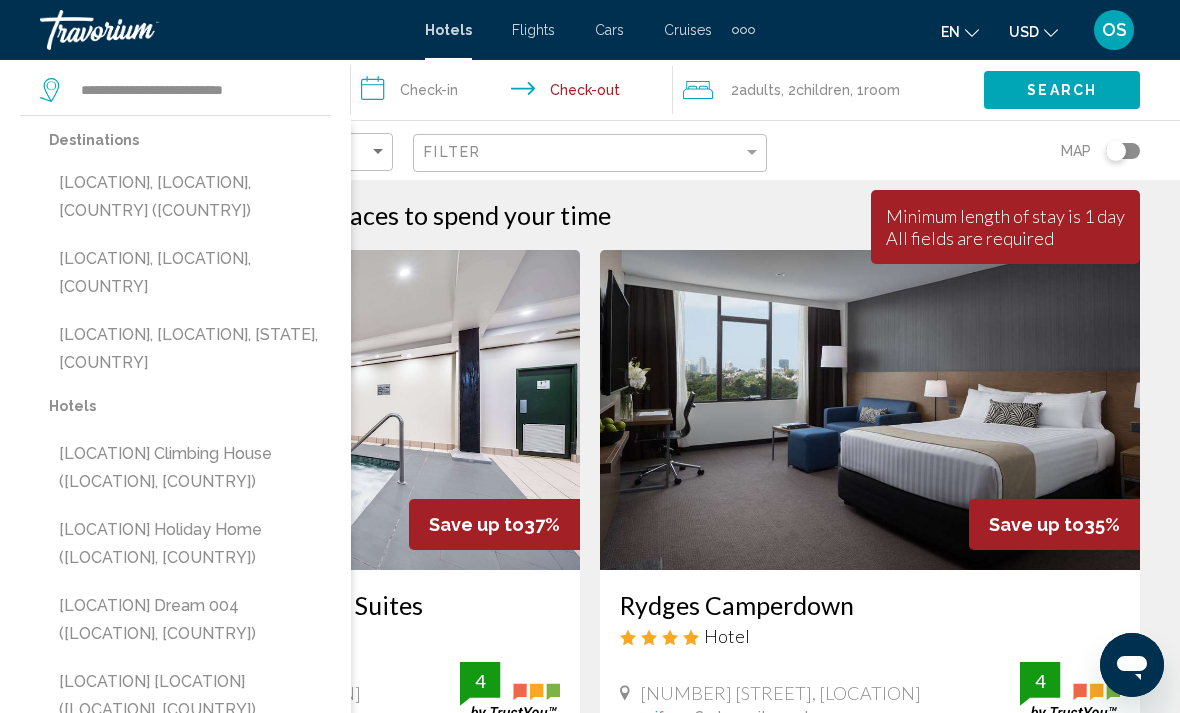 click on "[CITY], [REGION], [COUNTRY]" at bounding box center [190, 197] 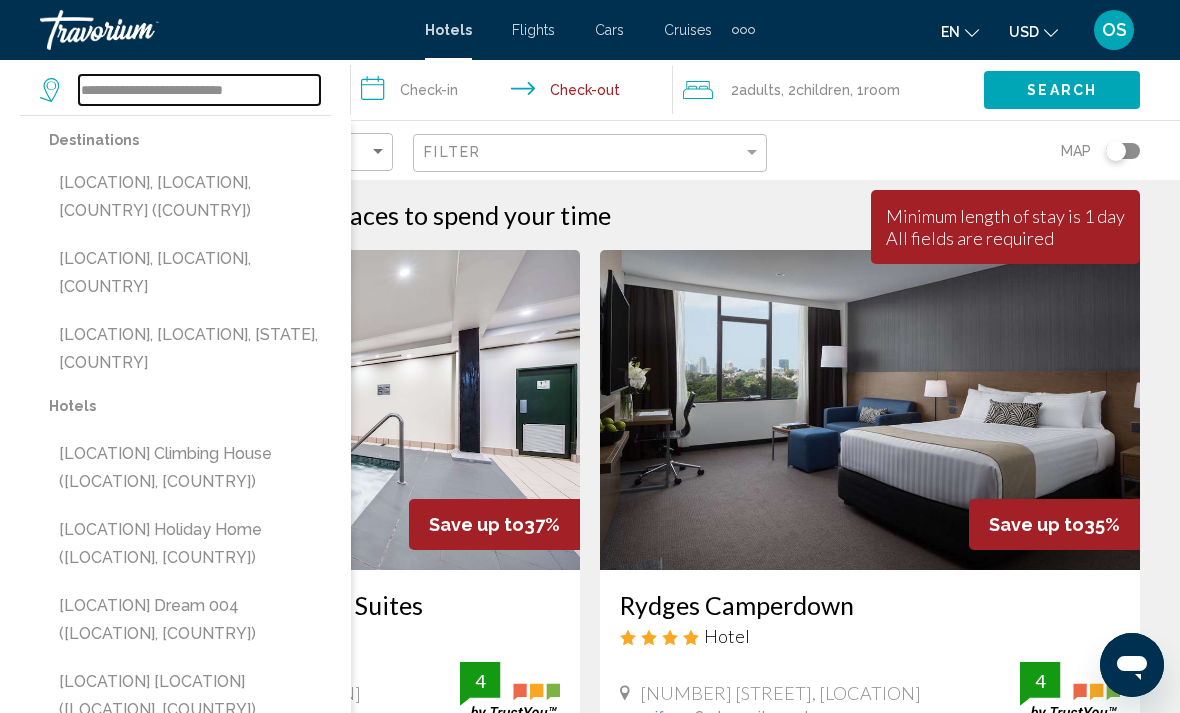 type on "**********" 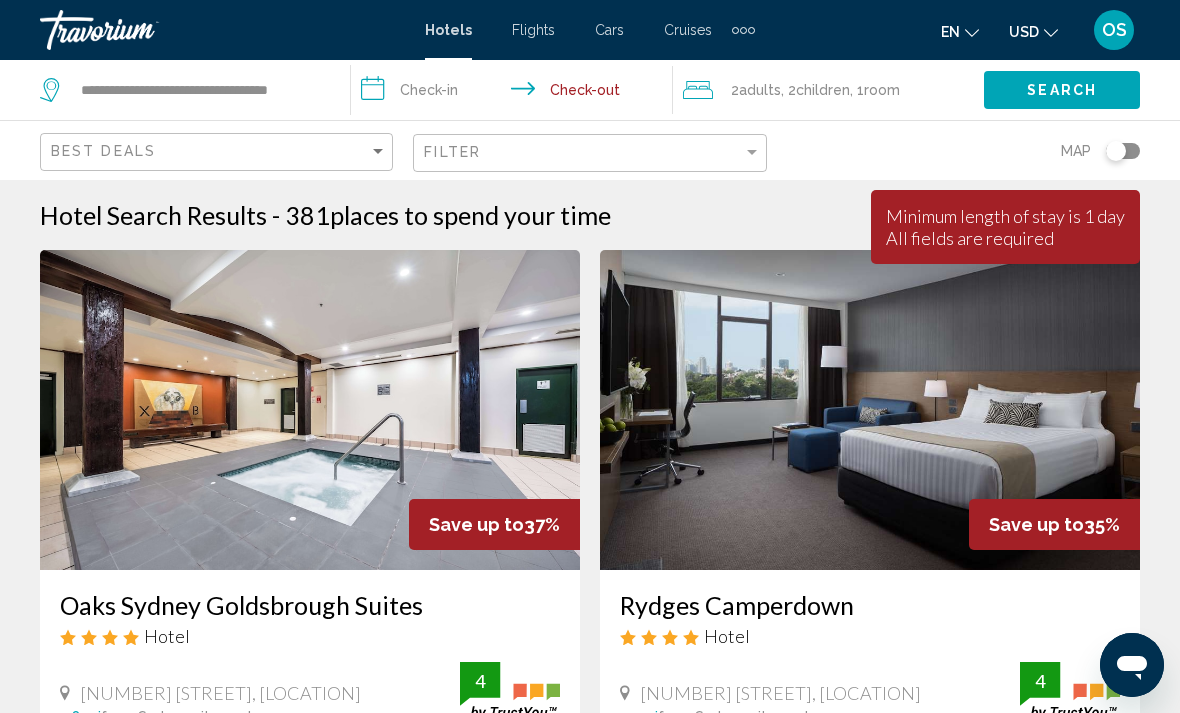 click on "**********" at bounding box center (515, 93) 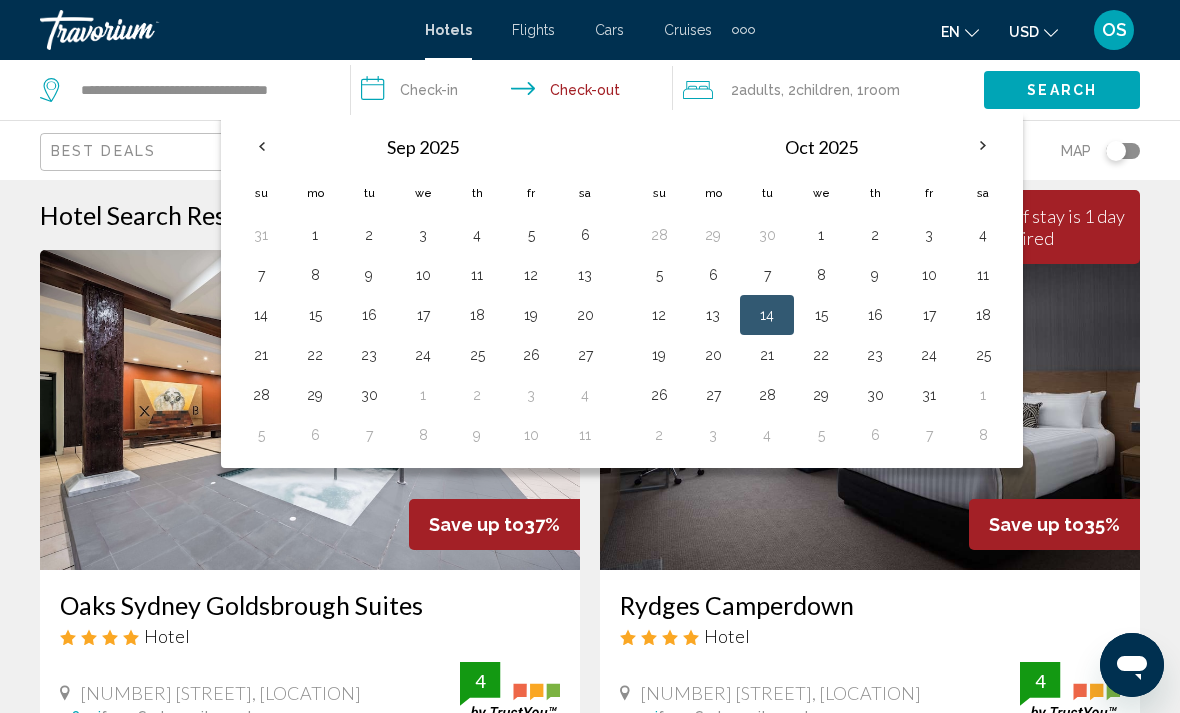 click on "23" at bounding box center [875, 355] 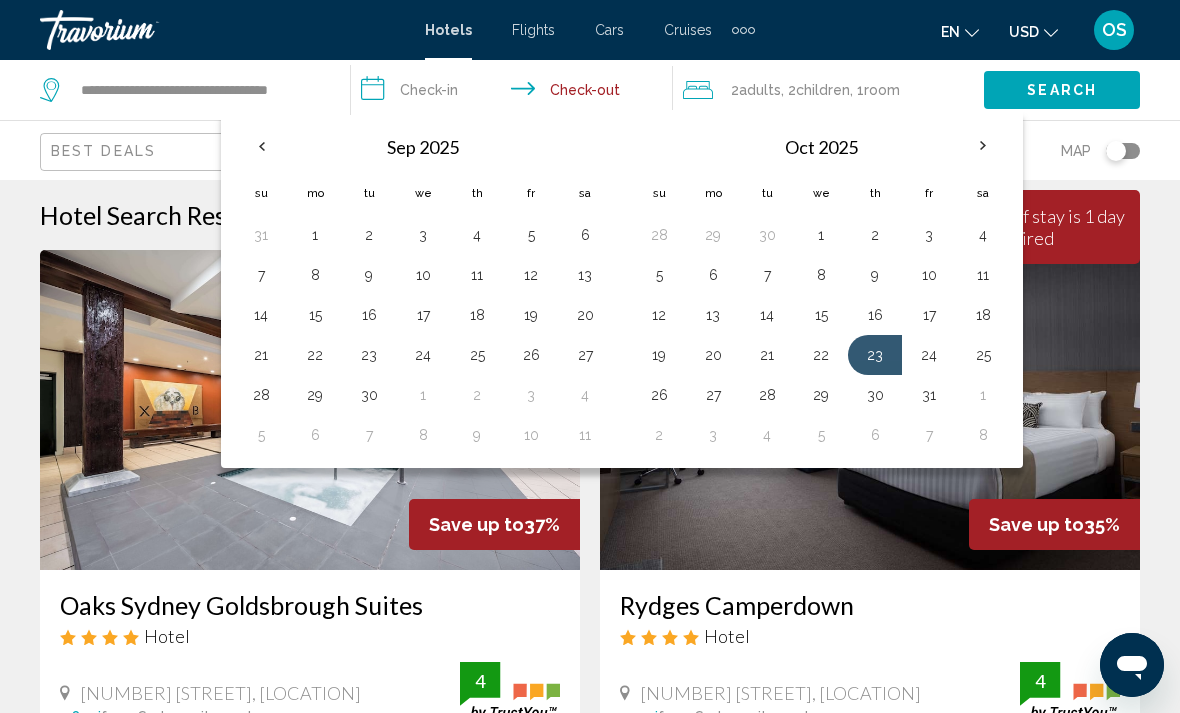 click on "23" at bounding box center (875, 355) 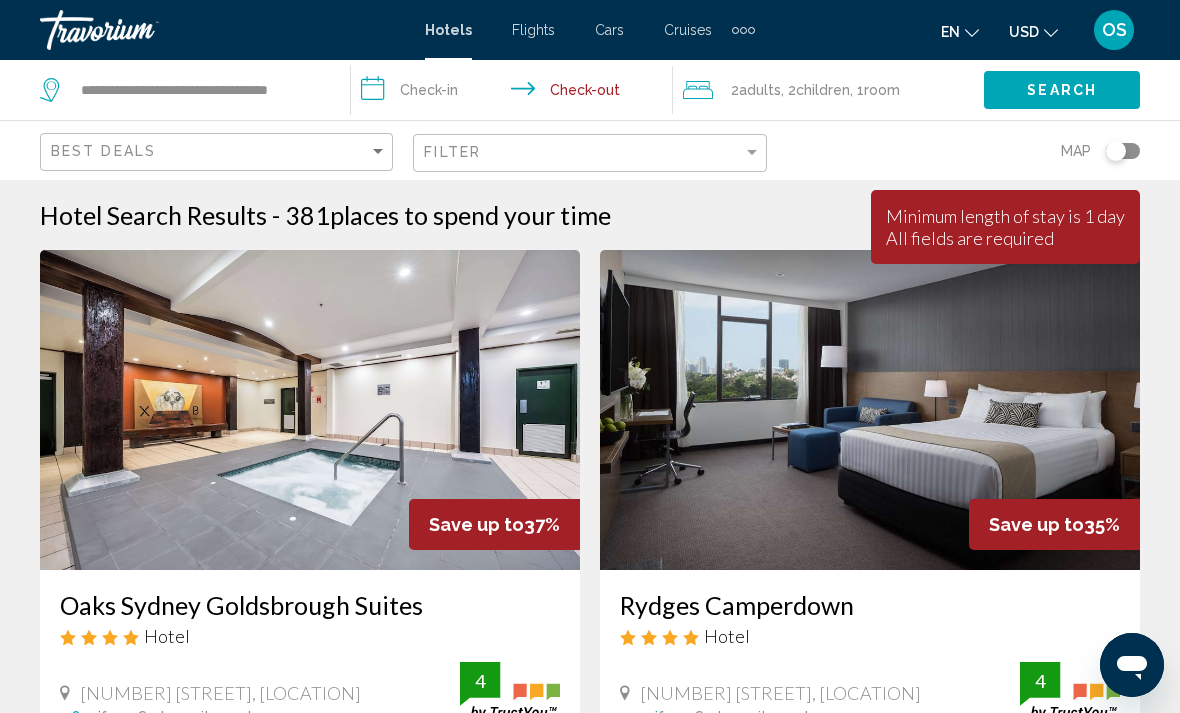 click on "**********" at bounding box center [515, 93] 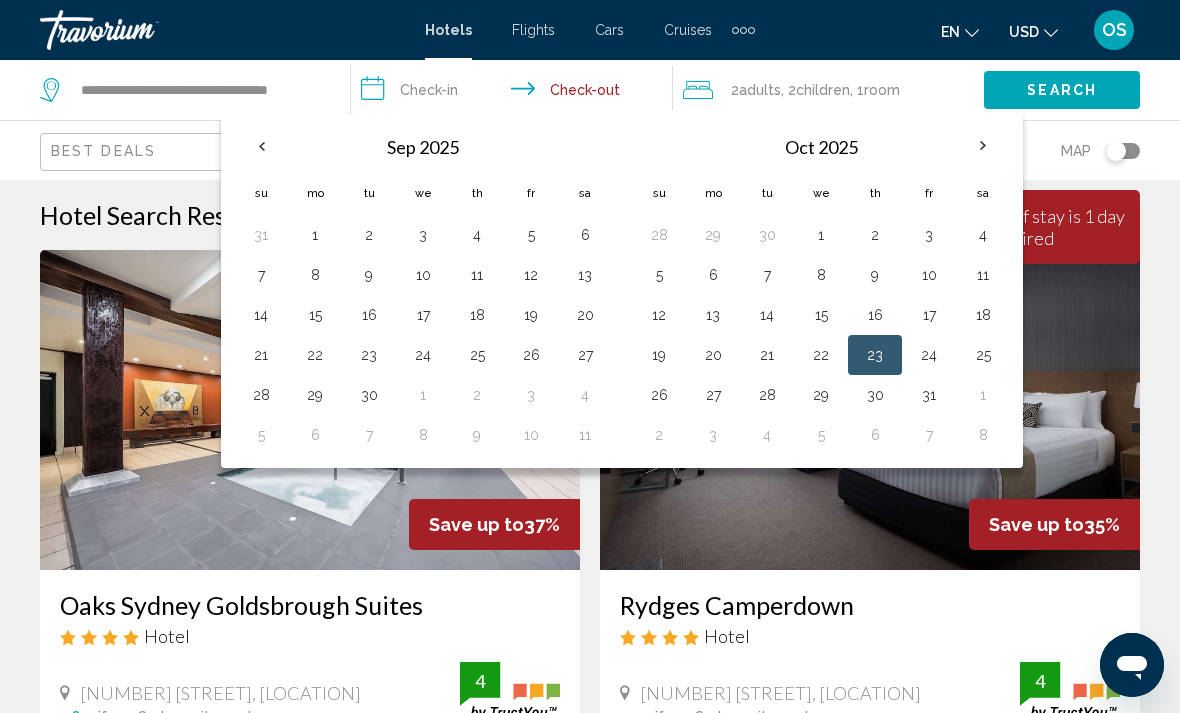 click on "23" at bounding box center [875, 355] 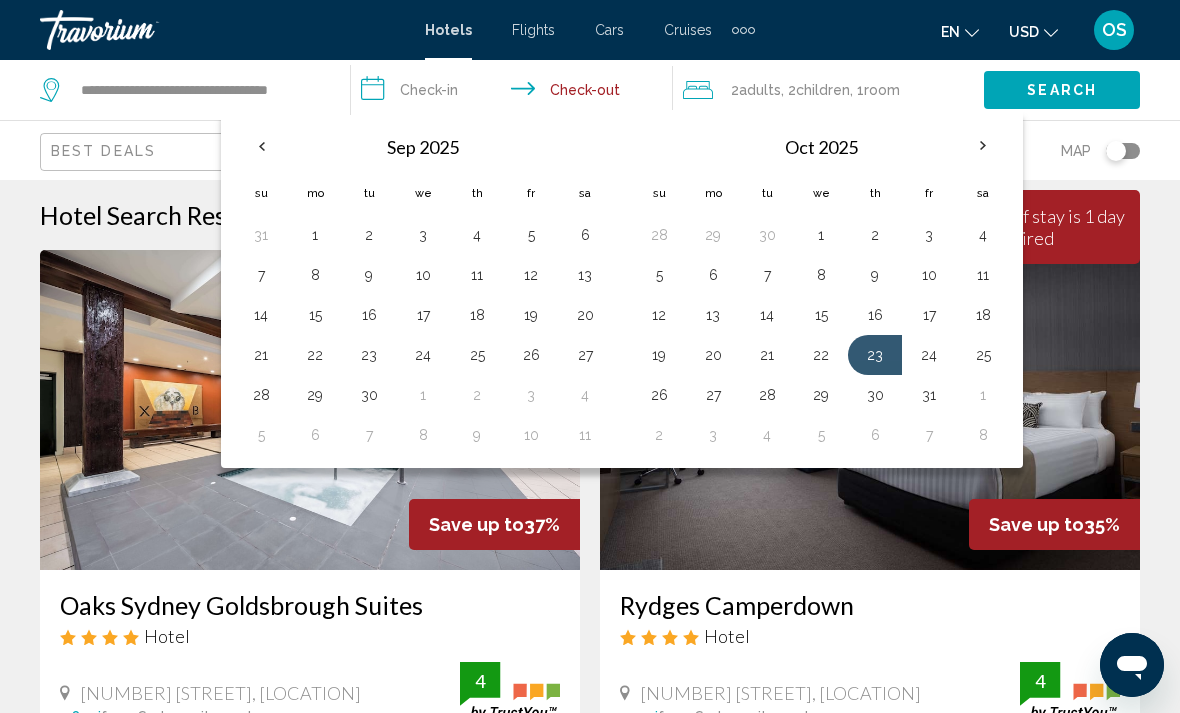 click on "23" at bounding box center (875, 355) 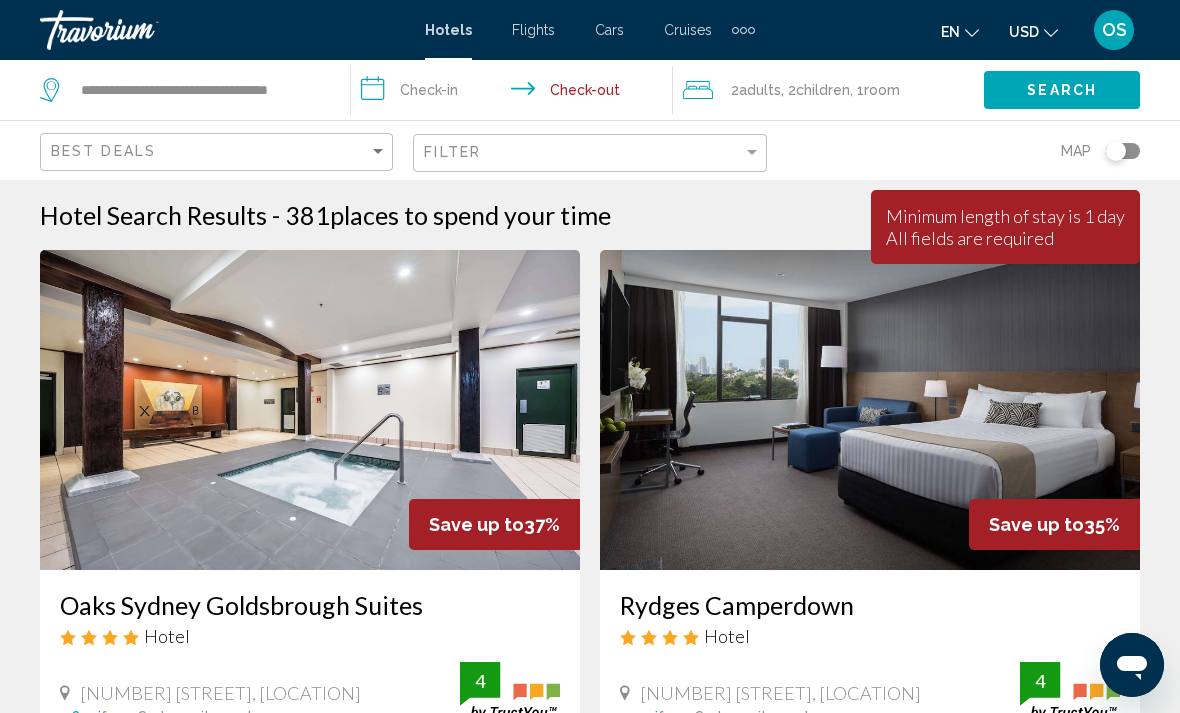 click at bounding box center (870, 410) 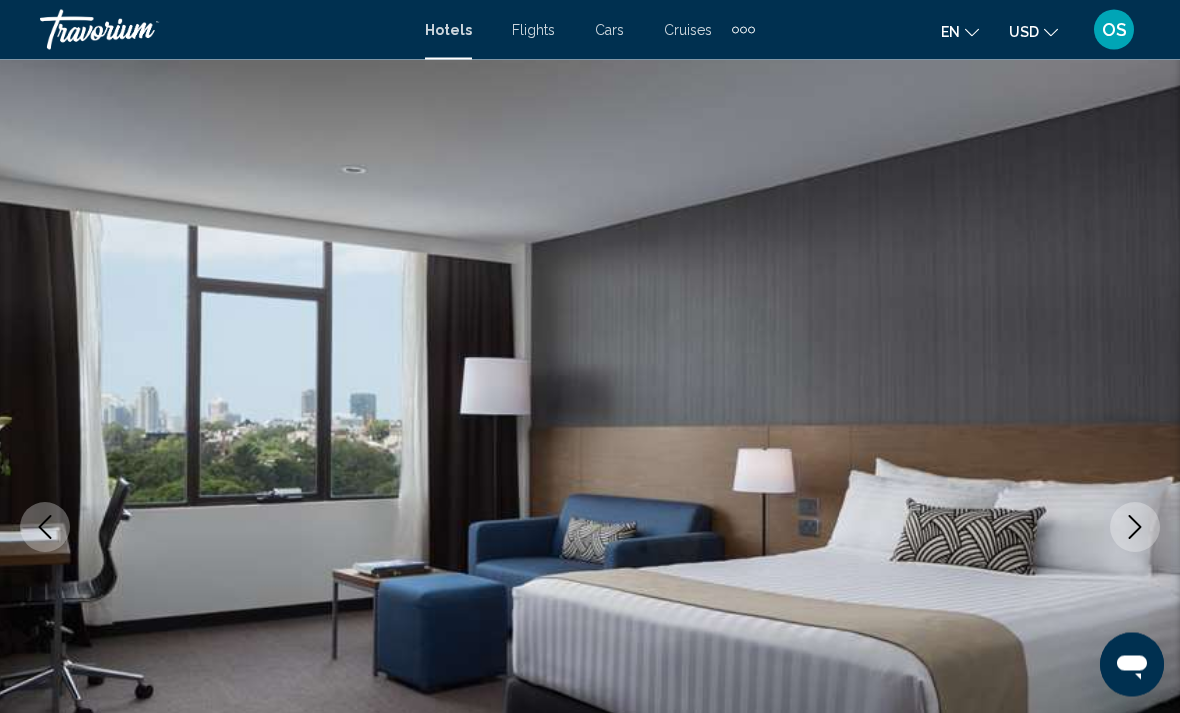 scroll, scrollTop: 0, scrollLeft: 0, axis: both 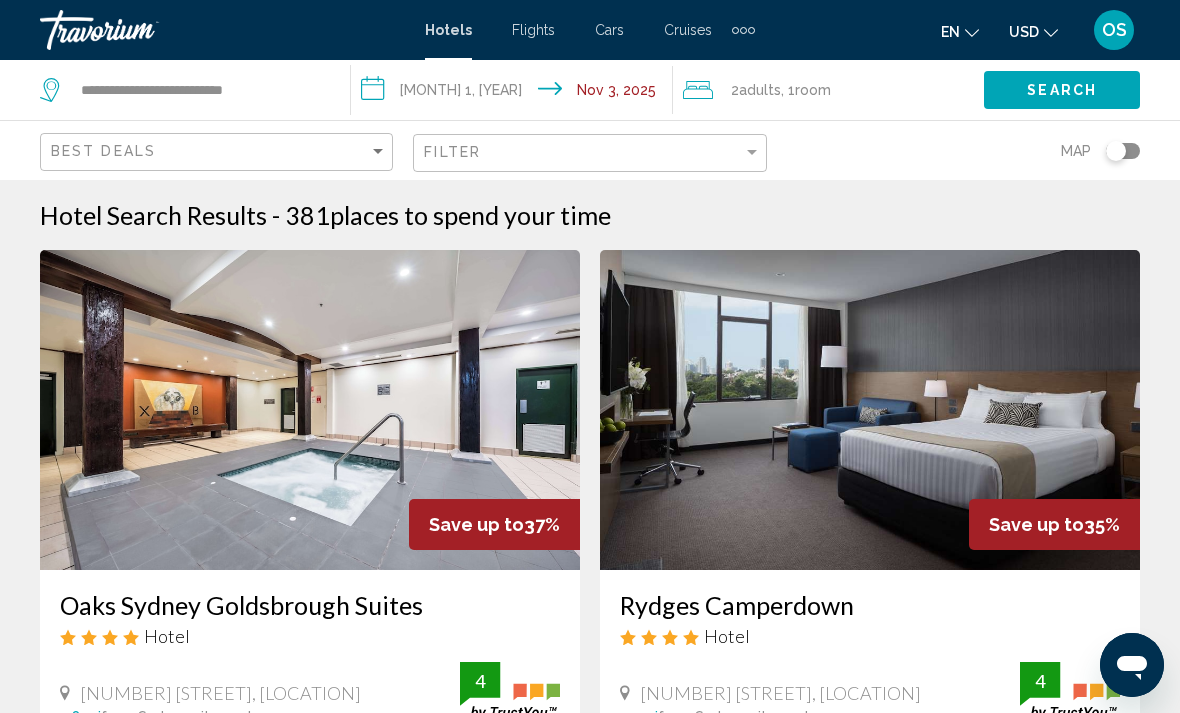 click on "**********" at bounding box center [515, 93] 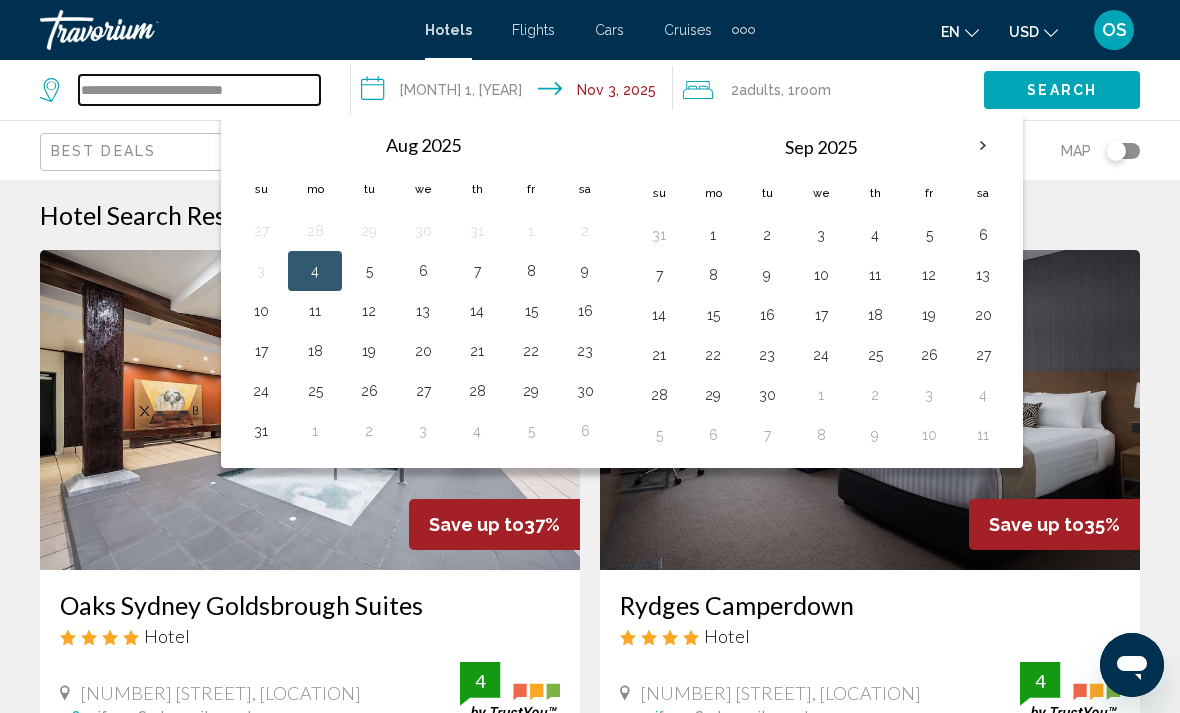 click on "**********" at bounding box center (199, 90) 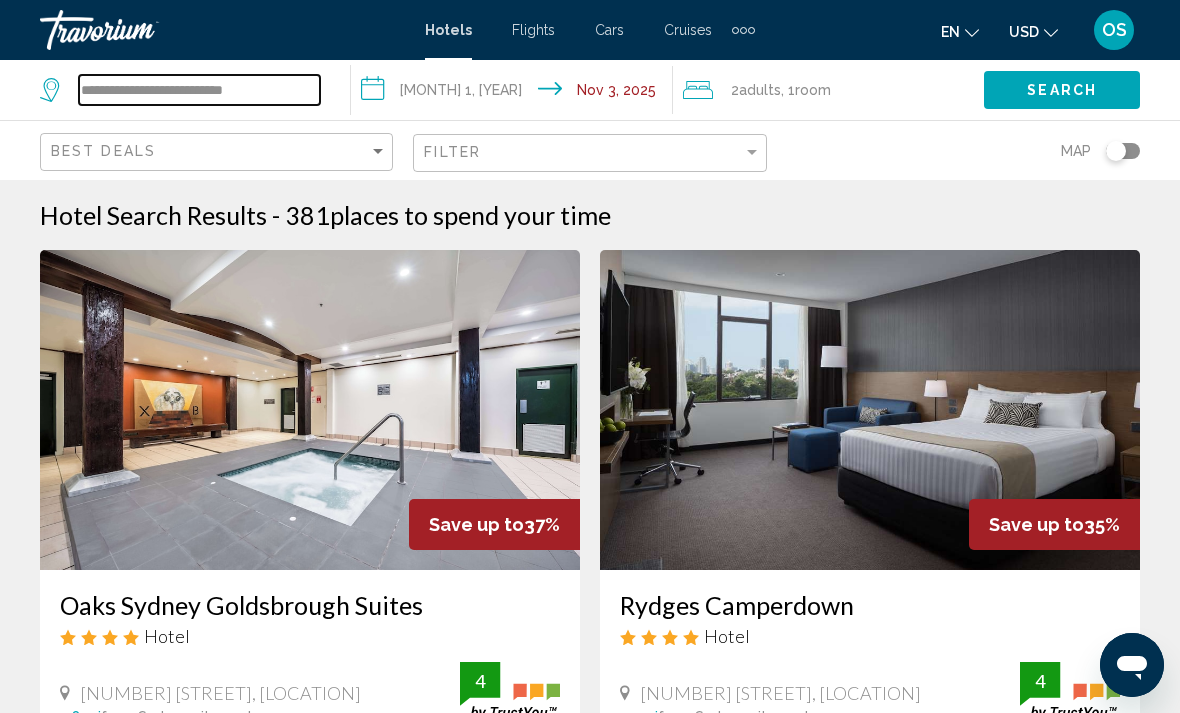 click on "**********" at bounding box center (199, 90) 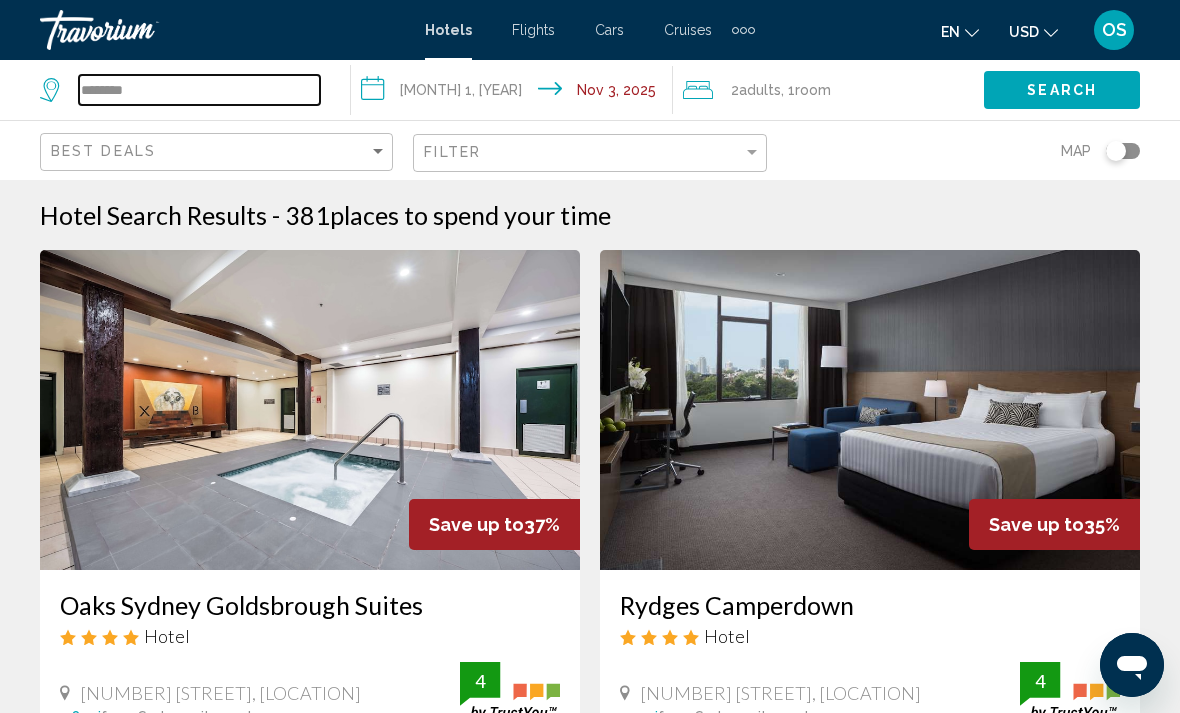 type on "*******" 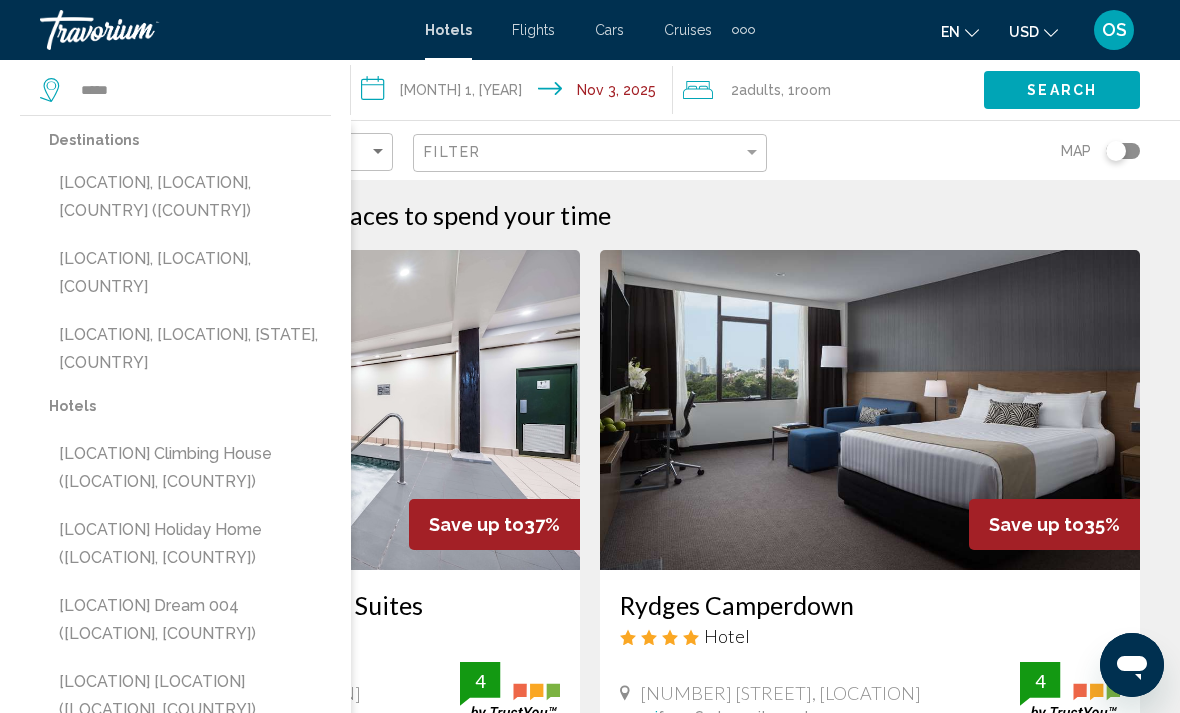 click on "[CITY], [REGION], [COUNTRY]" at bounding box center (190, 197) 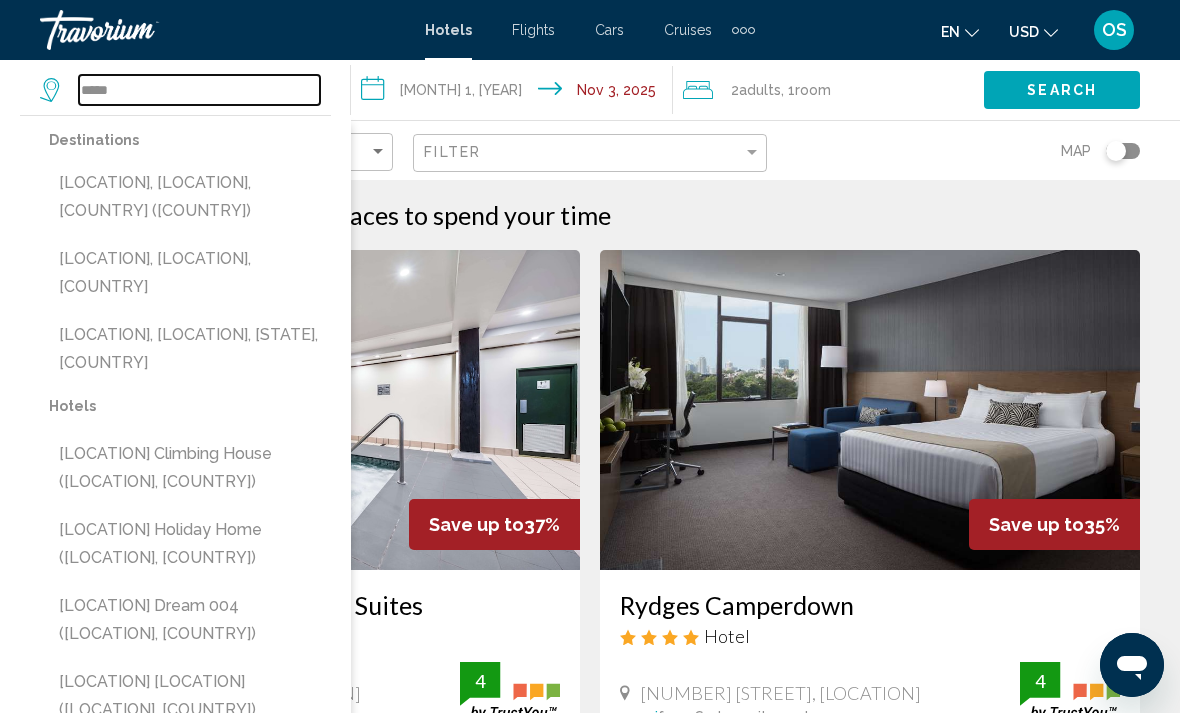 type on "**********" 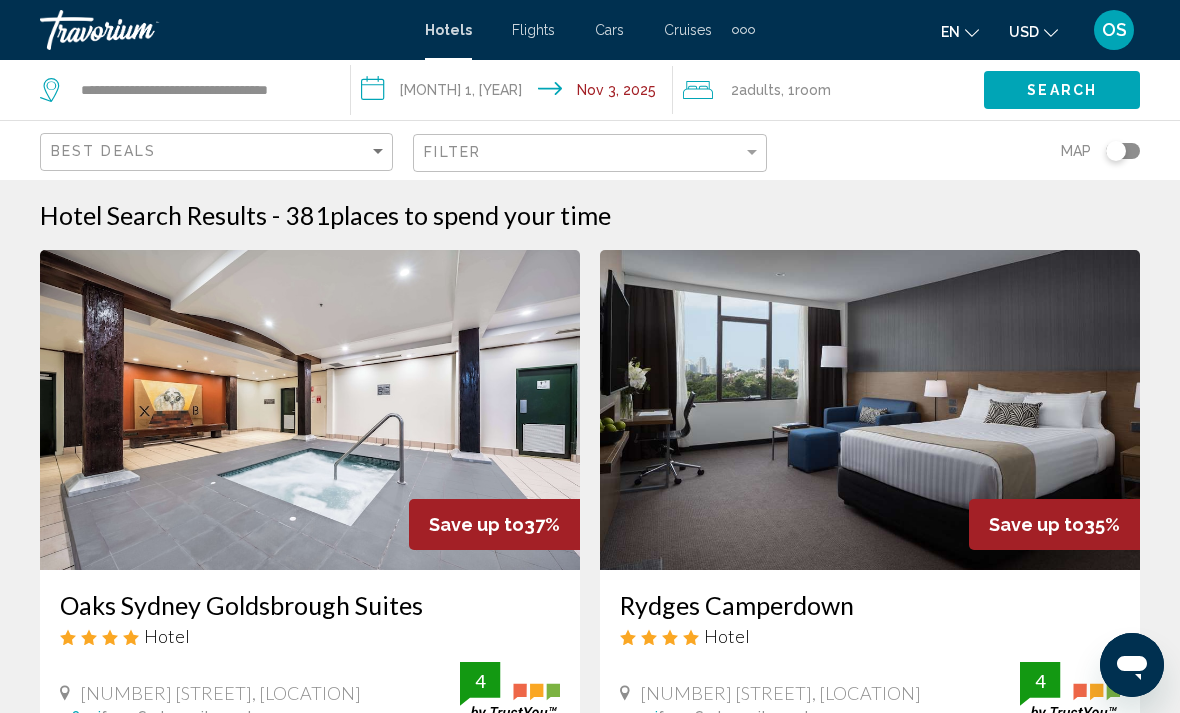 click on "**********" at bounding box center [515, 93] 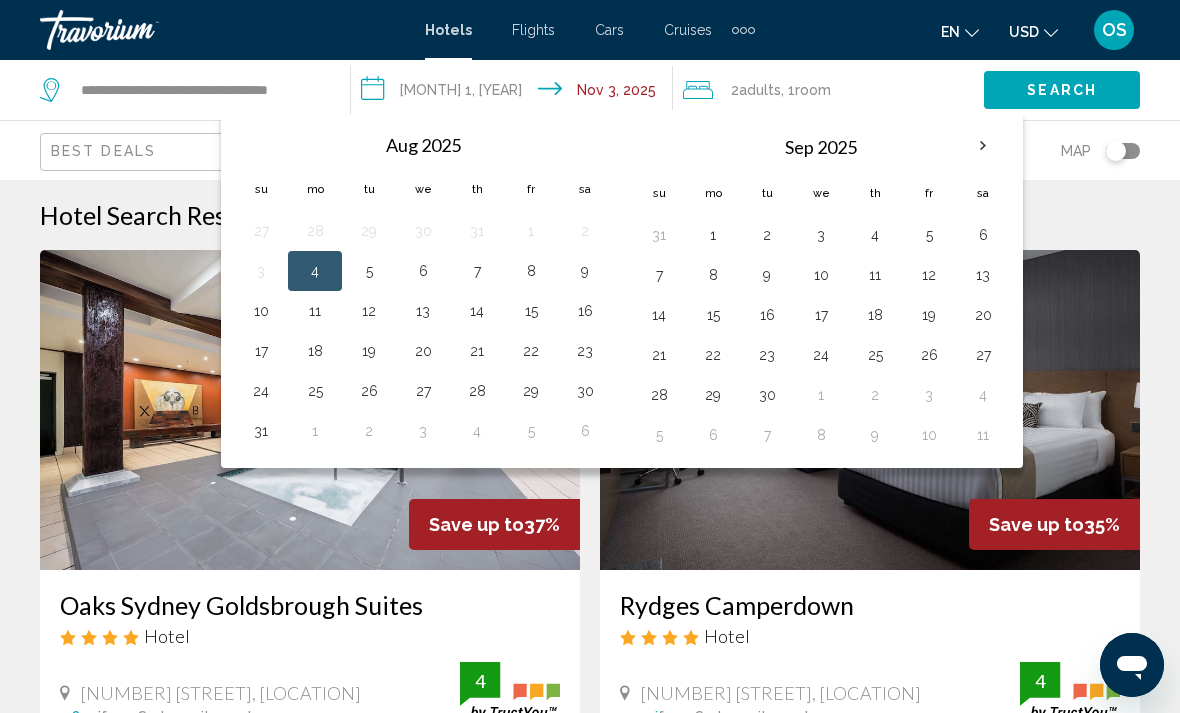 click at bounding box center (983, 146) 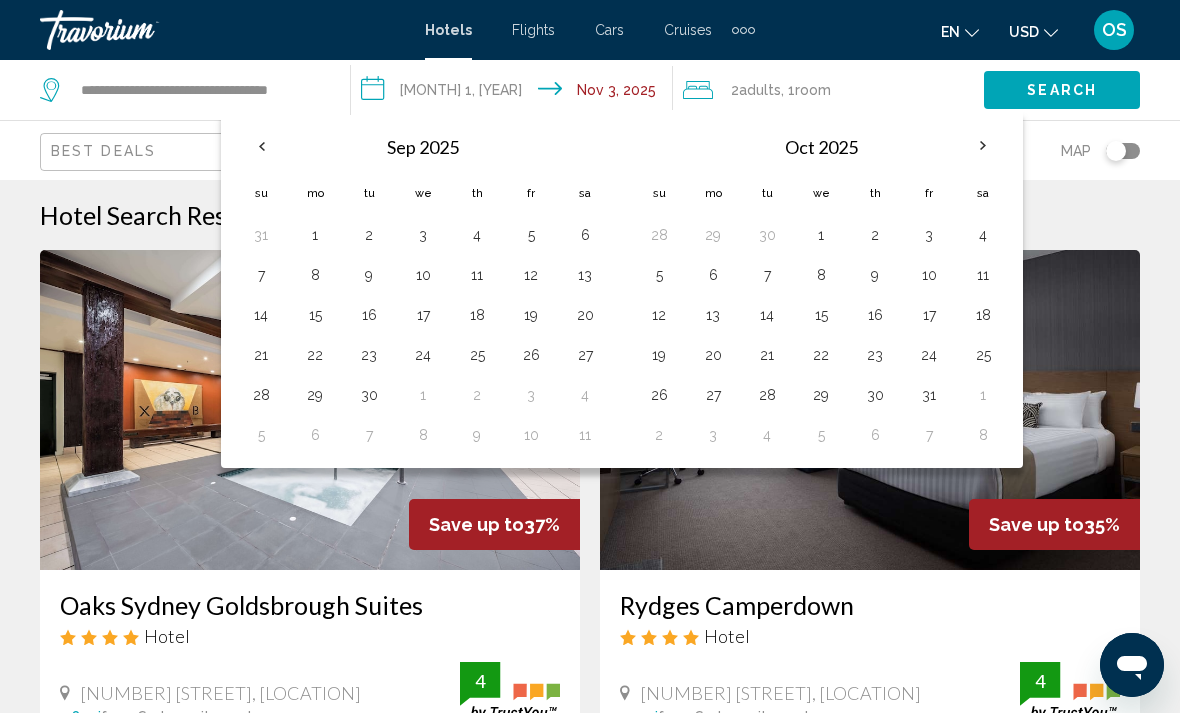 click on "14" at bounding box center (767, 315) 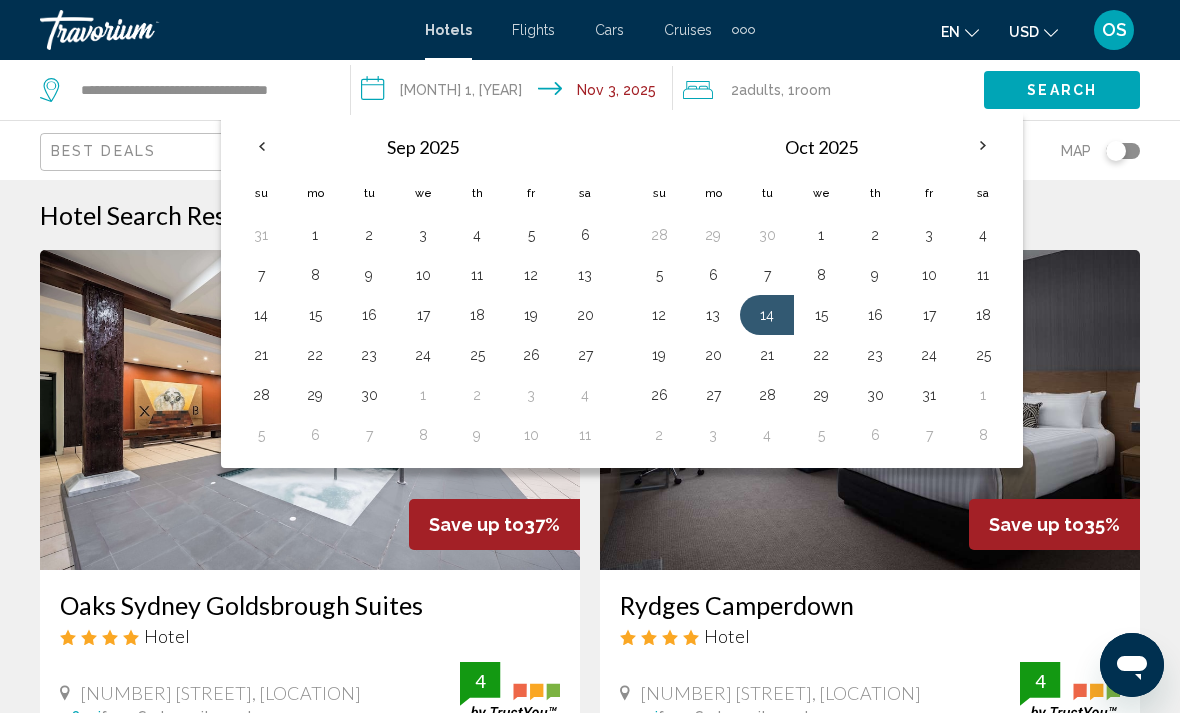click on "14" at bounding box center (767, 315) 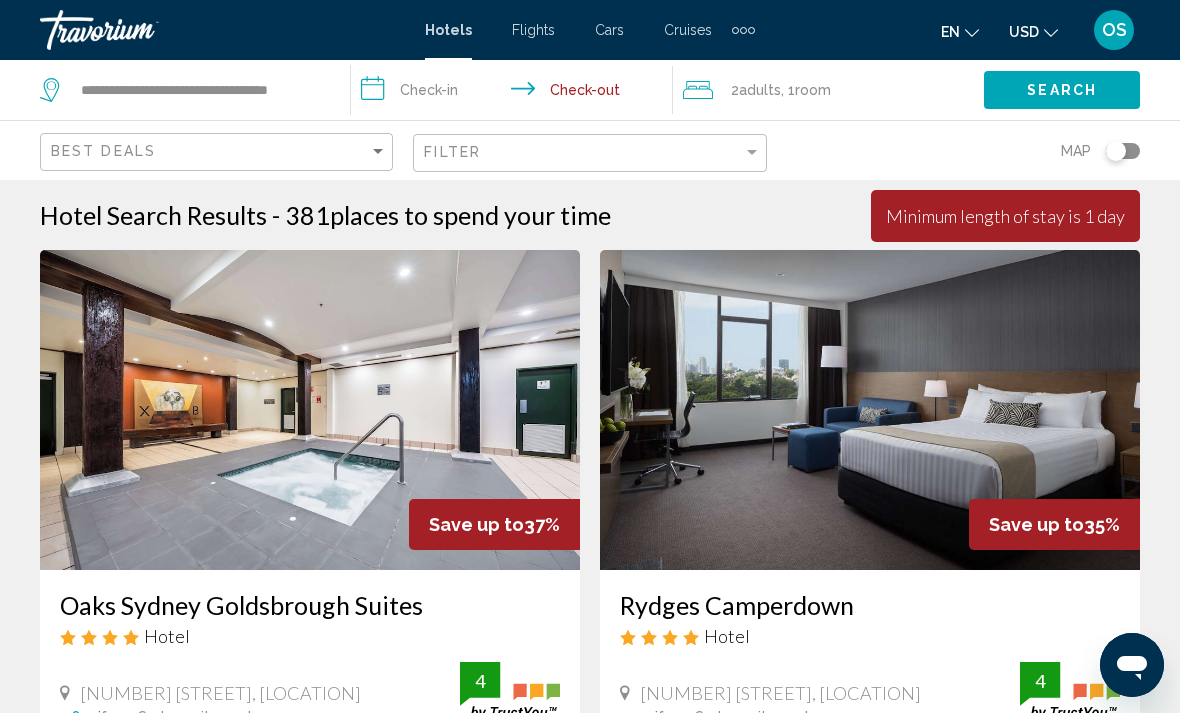 click at bounding box center (870, 410) 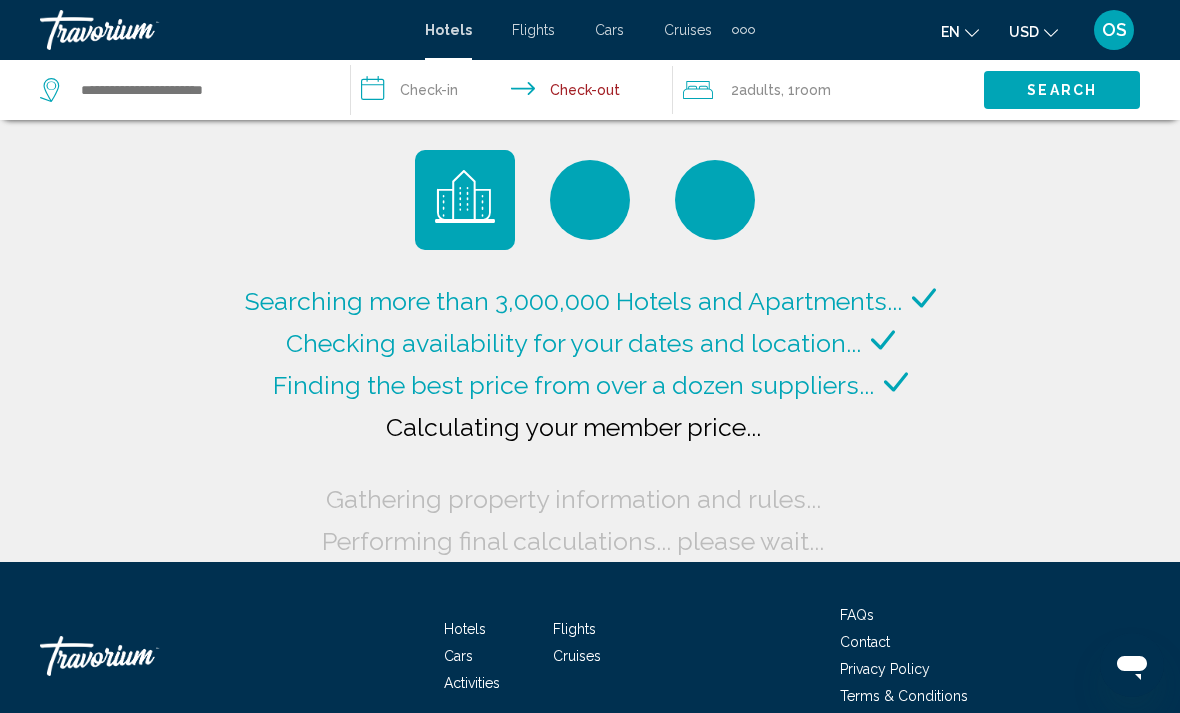 type on "**********" 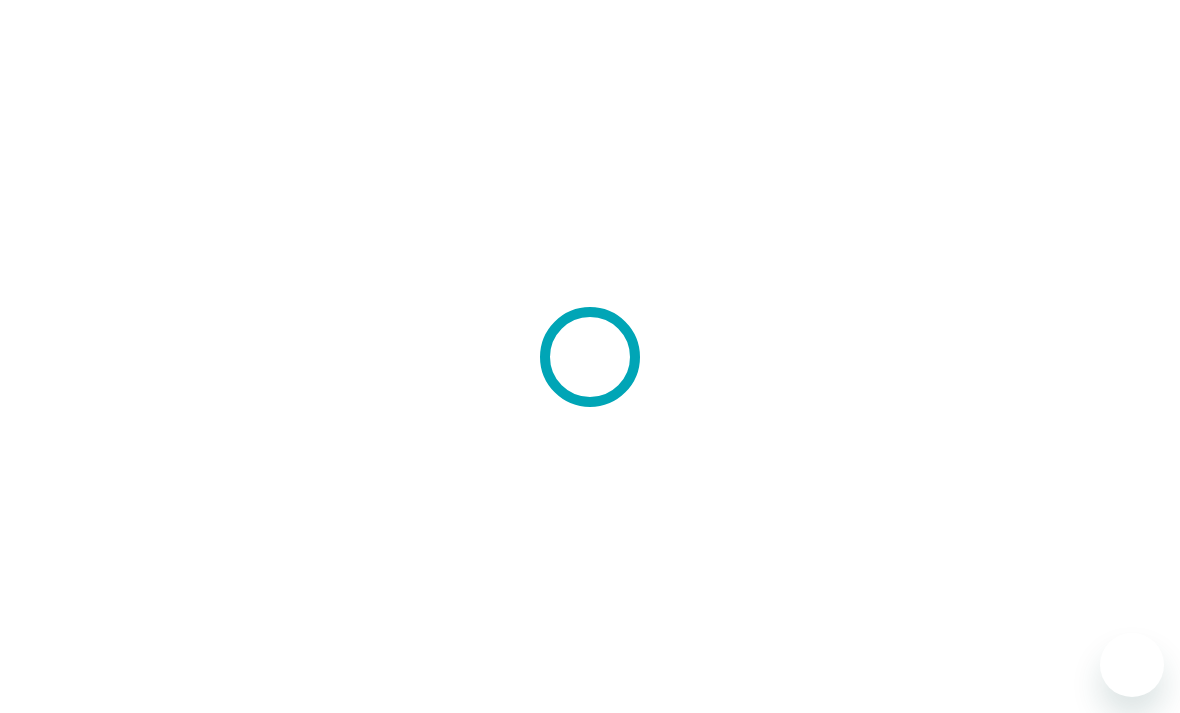 scroll, scrollTop: 0, scrollLeft: 0, axis: both 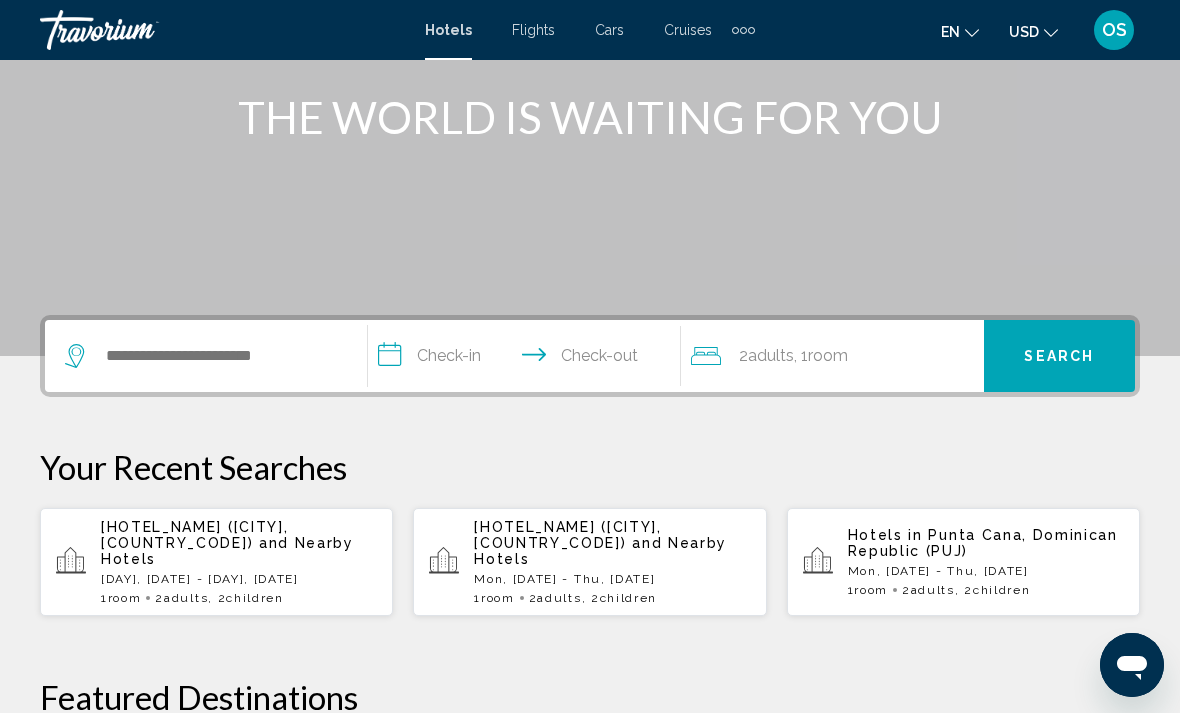 click on "**********" at bounding box center (528, 359) 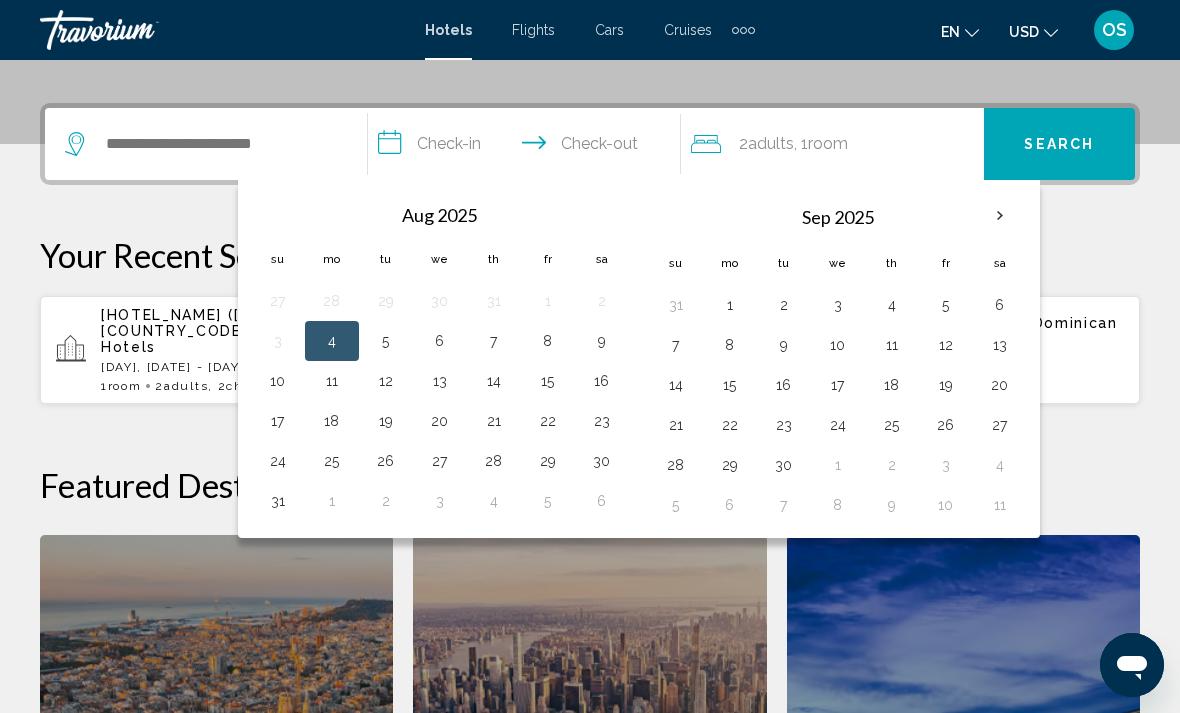 scroll, scrollTop: 494, scrollLeft: 0, axis: vertical 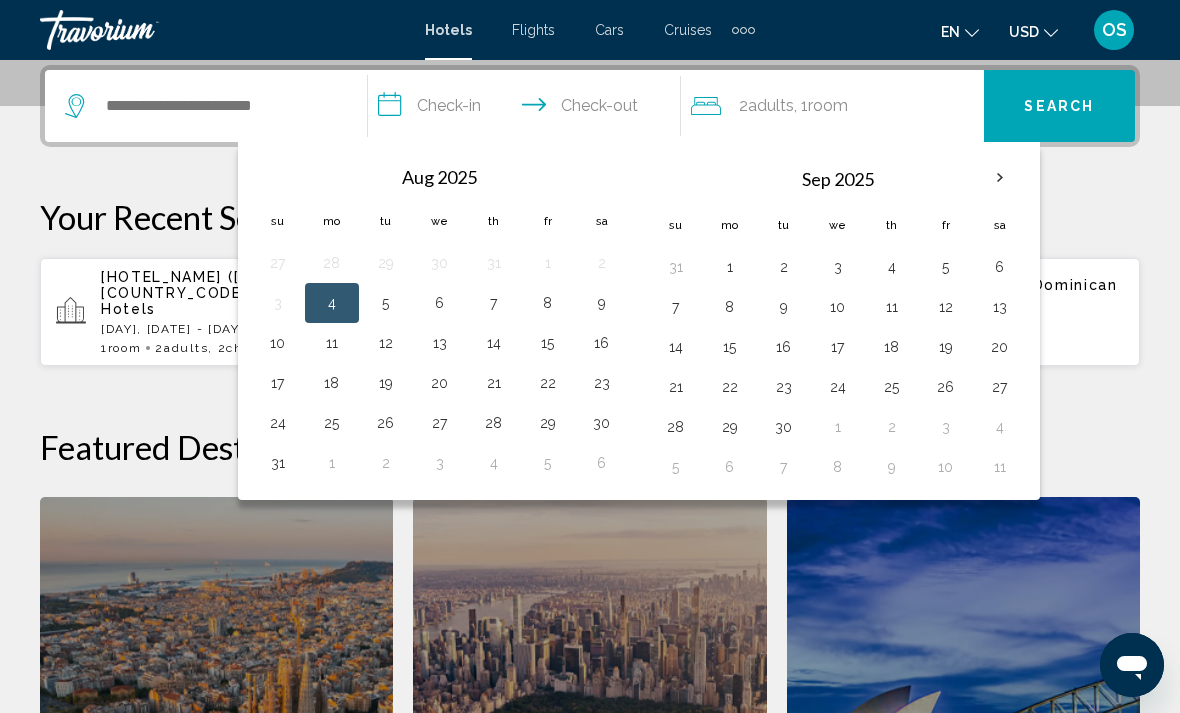 click at bounding box center (1000, 178) 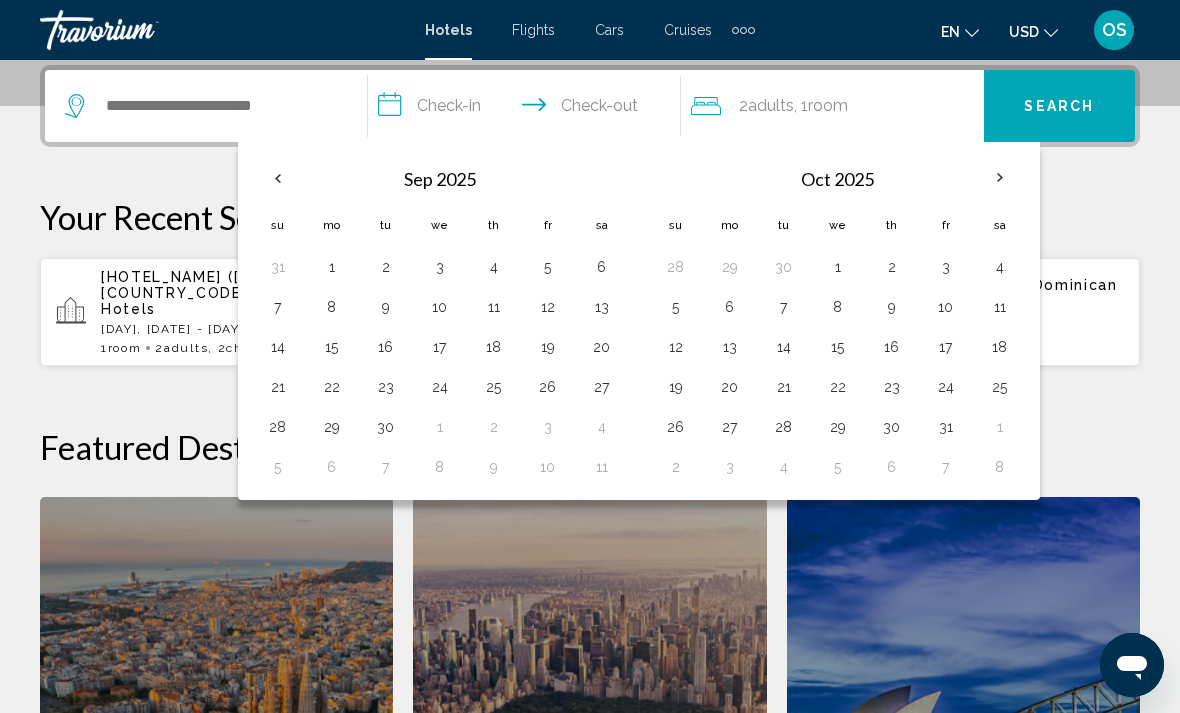 click on "14" at bounding box center [784, 347] 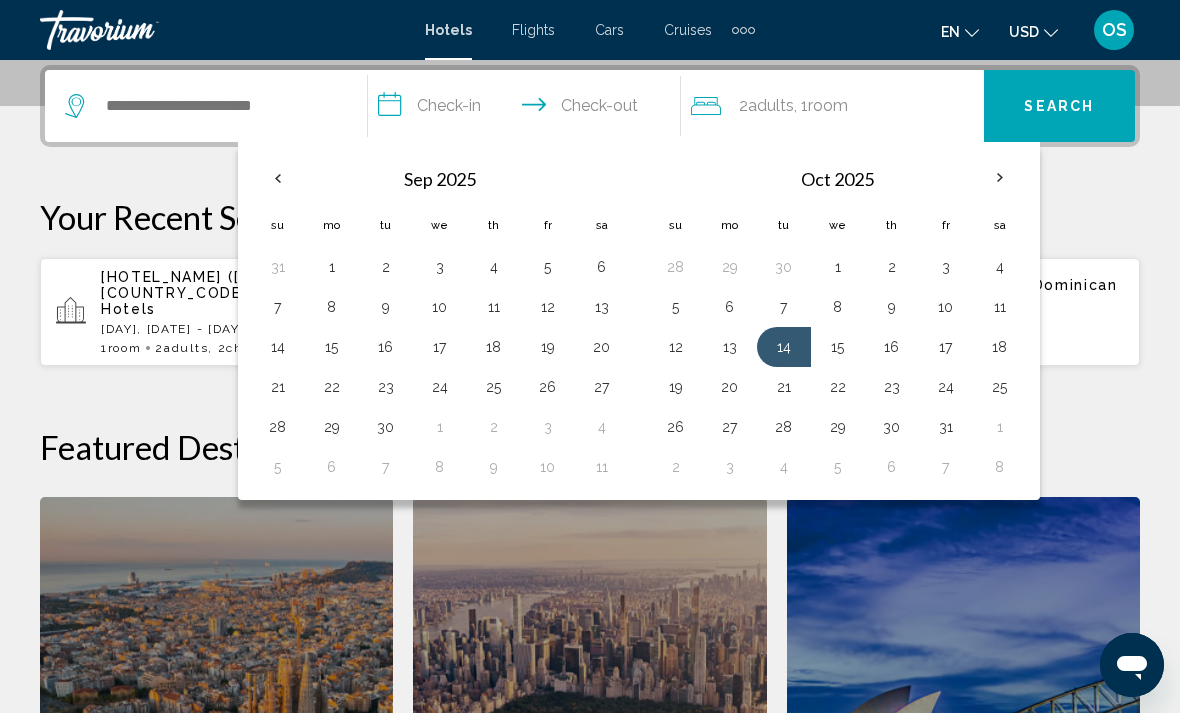 click on "14" at bounding box center (784, 347) 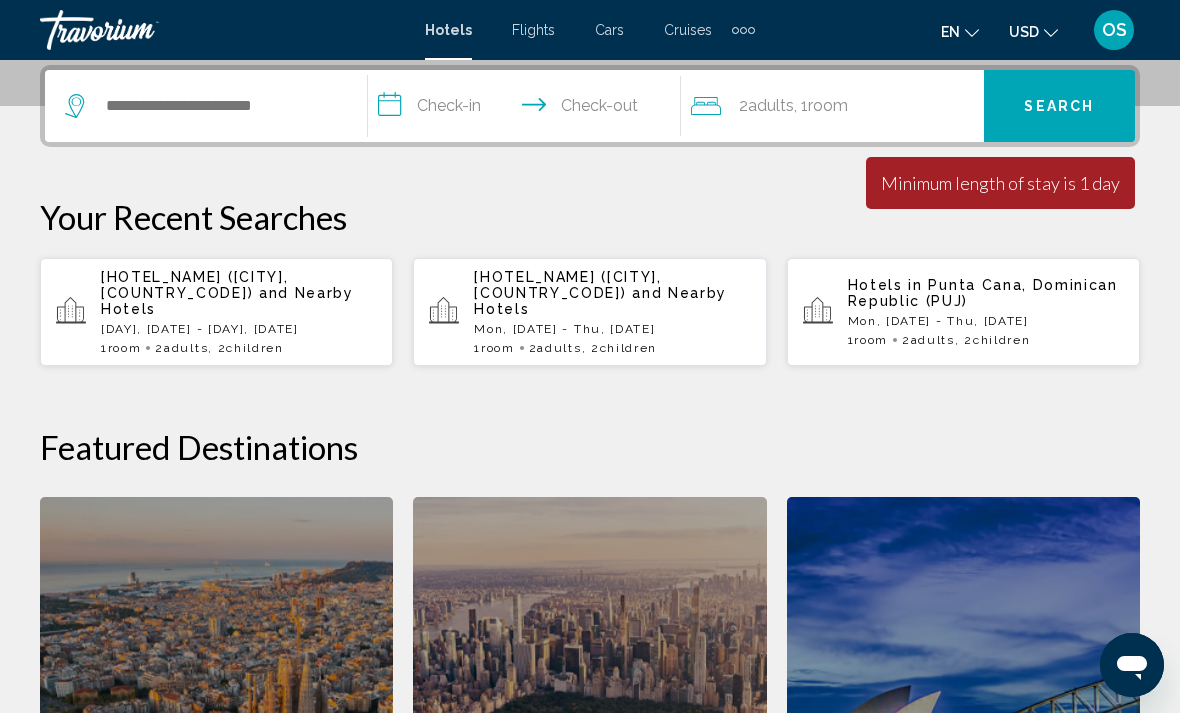 click on "**********" at bounding box center [528, 109] 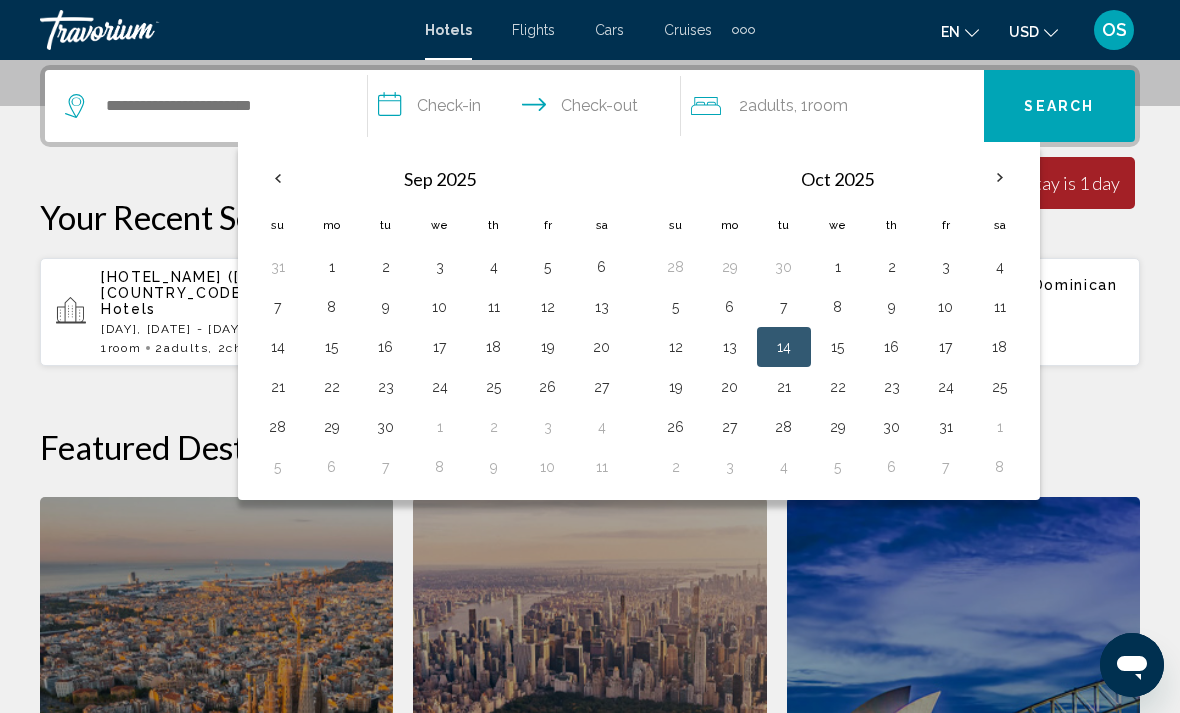 scroll, scrollTop: 490, scrollLeft: 0, axis: vertical 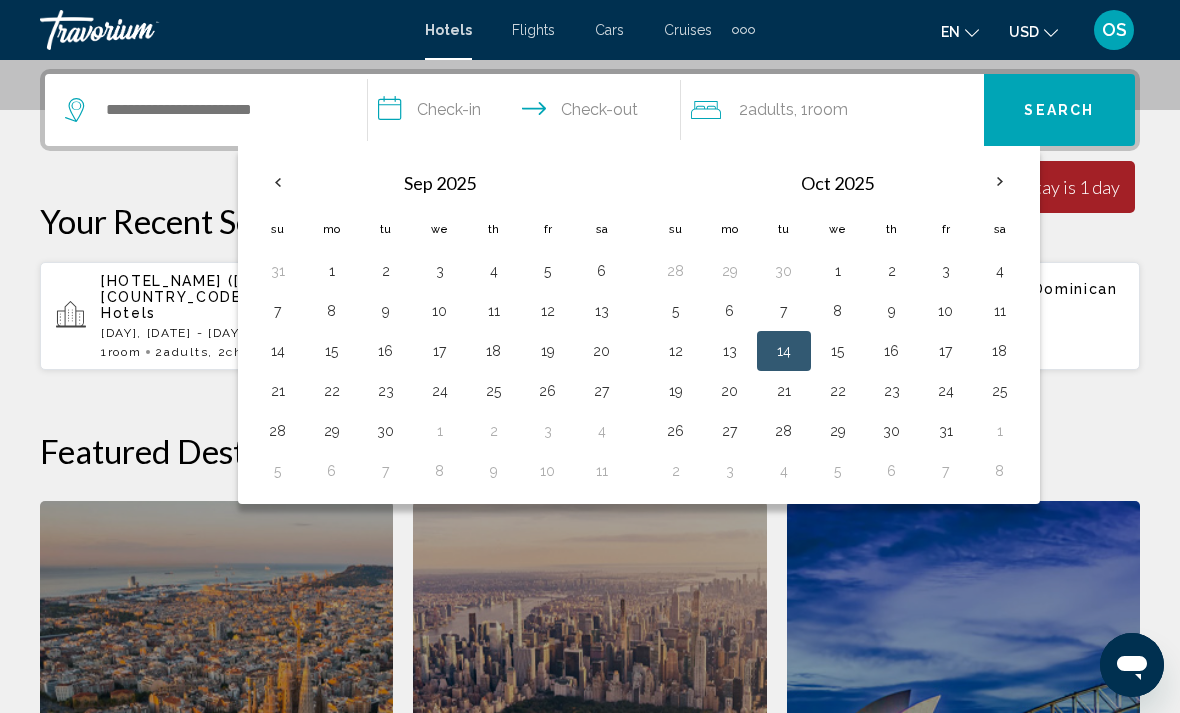click on "23" at bounding box center (892, 391) 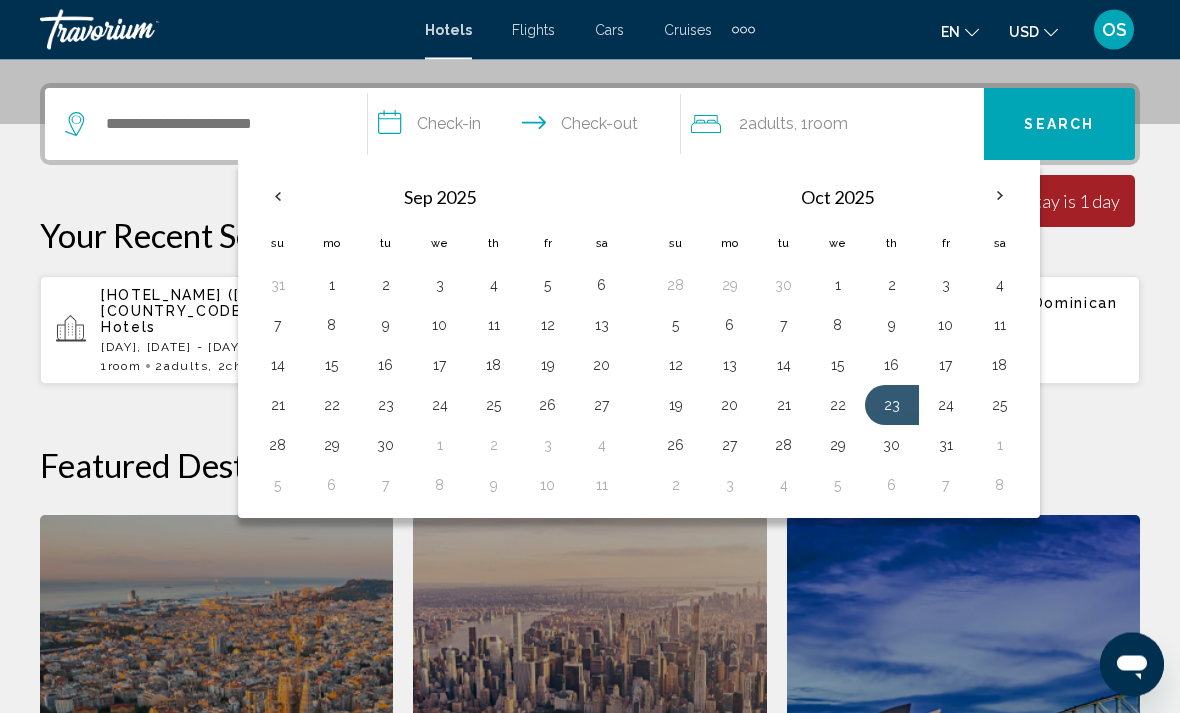 scroll, scrollTop: 469, scrollLeft: 0, axis: vertical 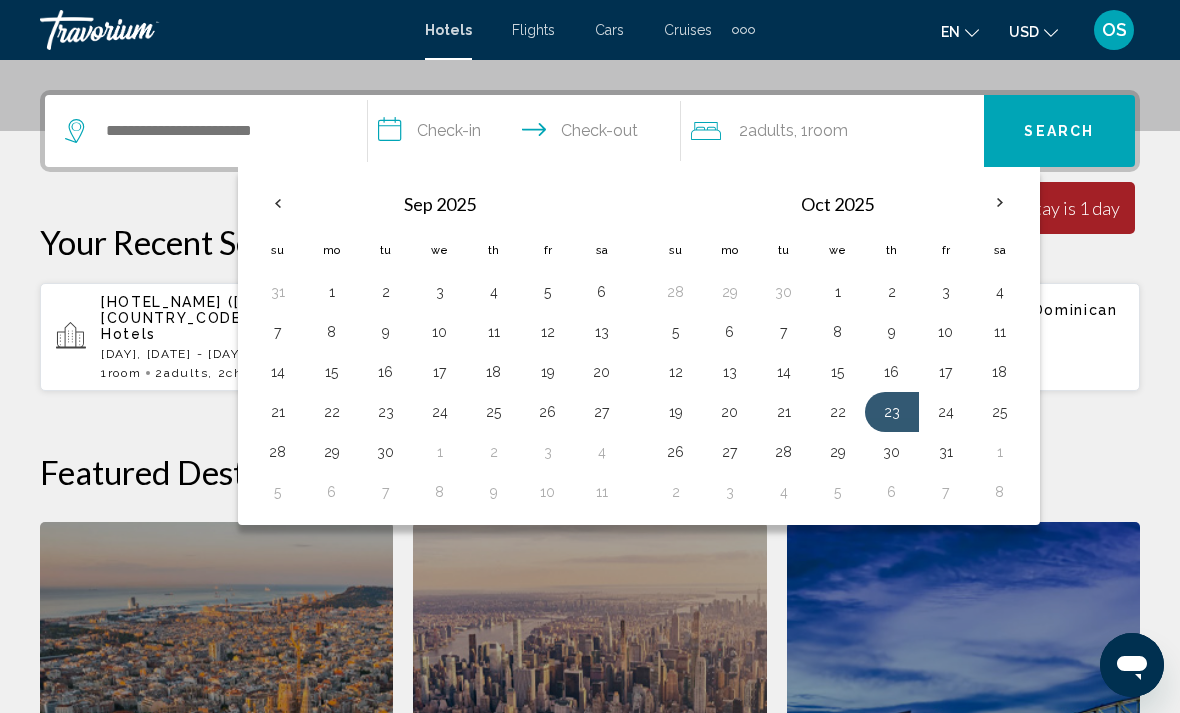 click on "14" at bounding box center (784, 372) 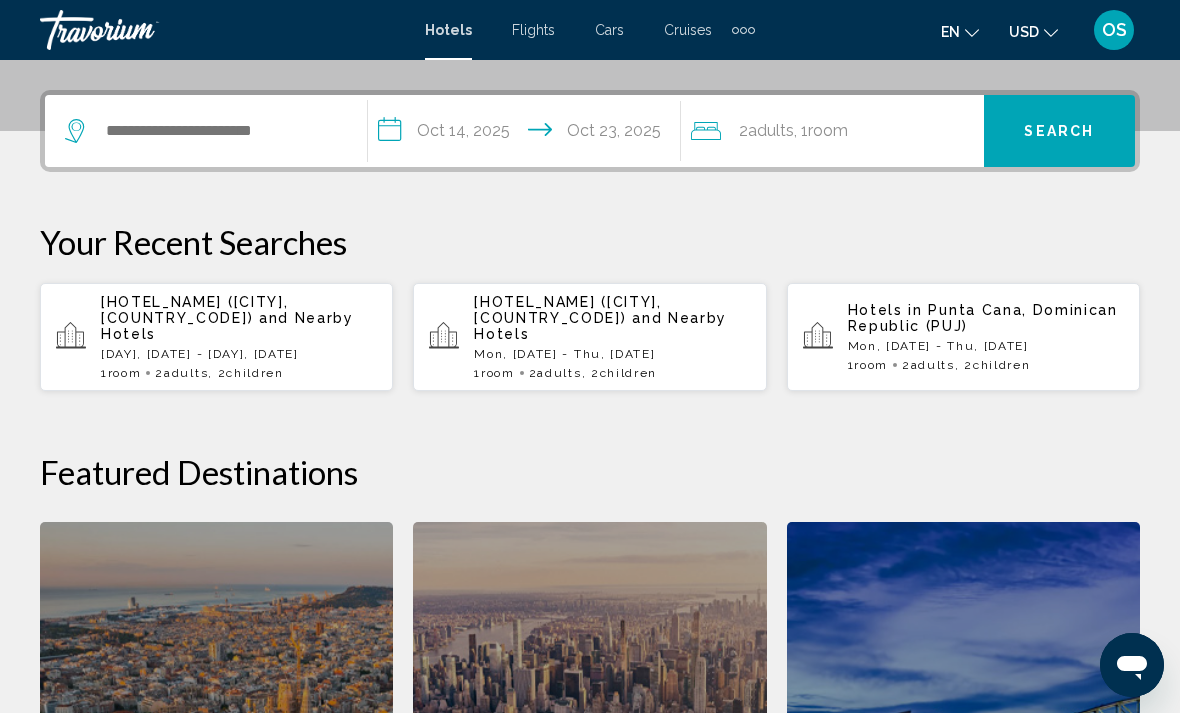 click on "Room" 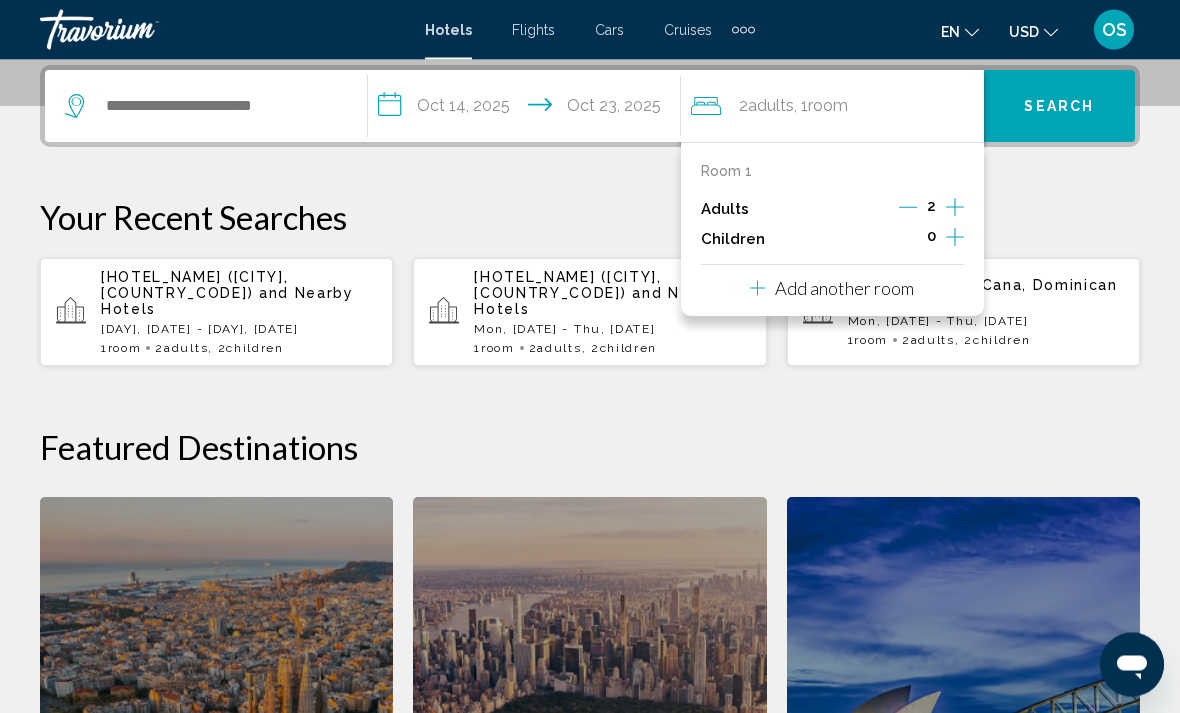 click 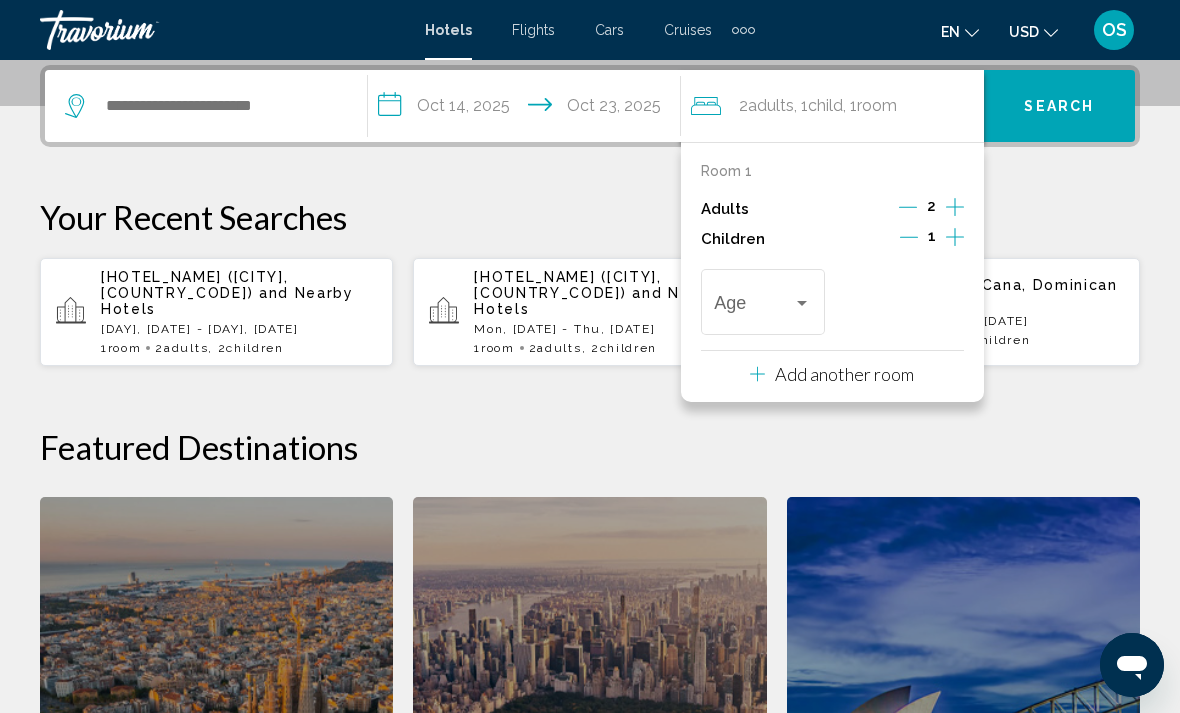 click 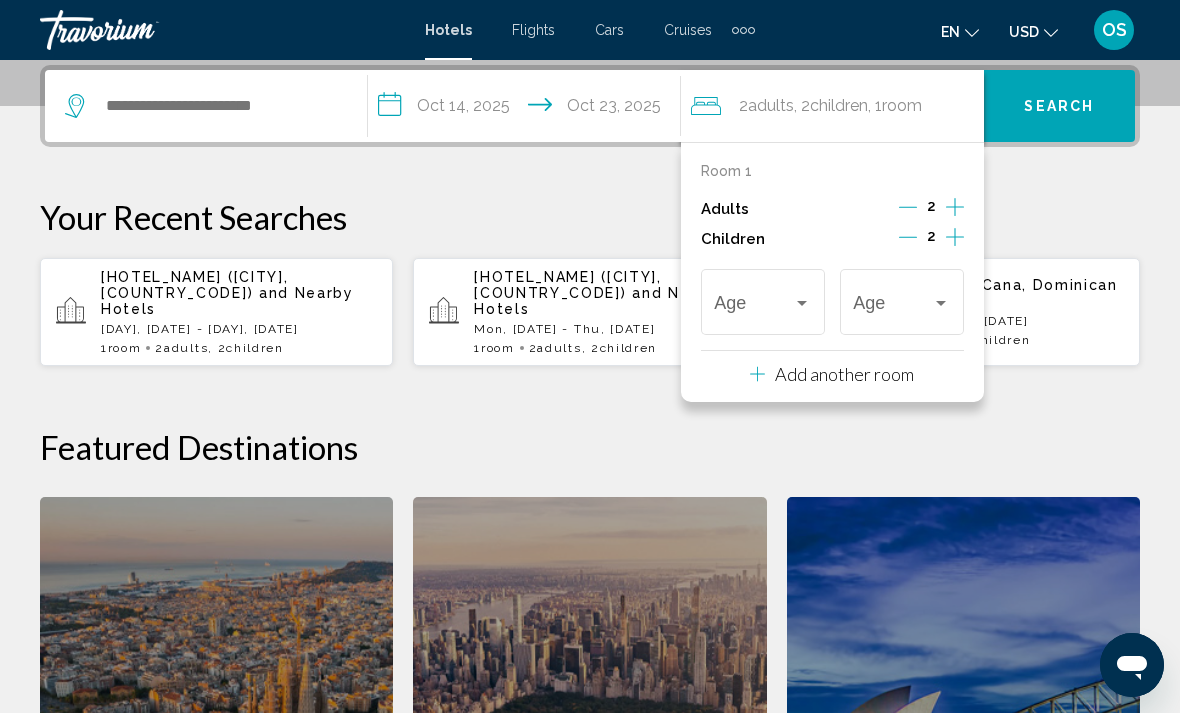 click at bounding box center [762, 307] 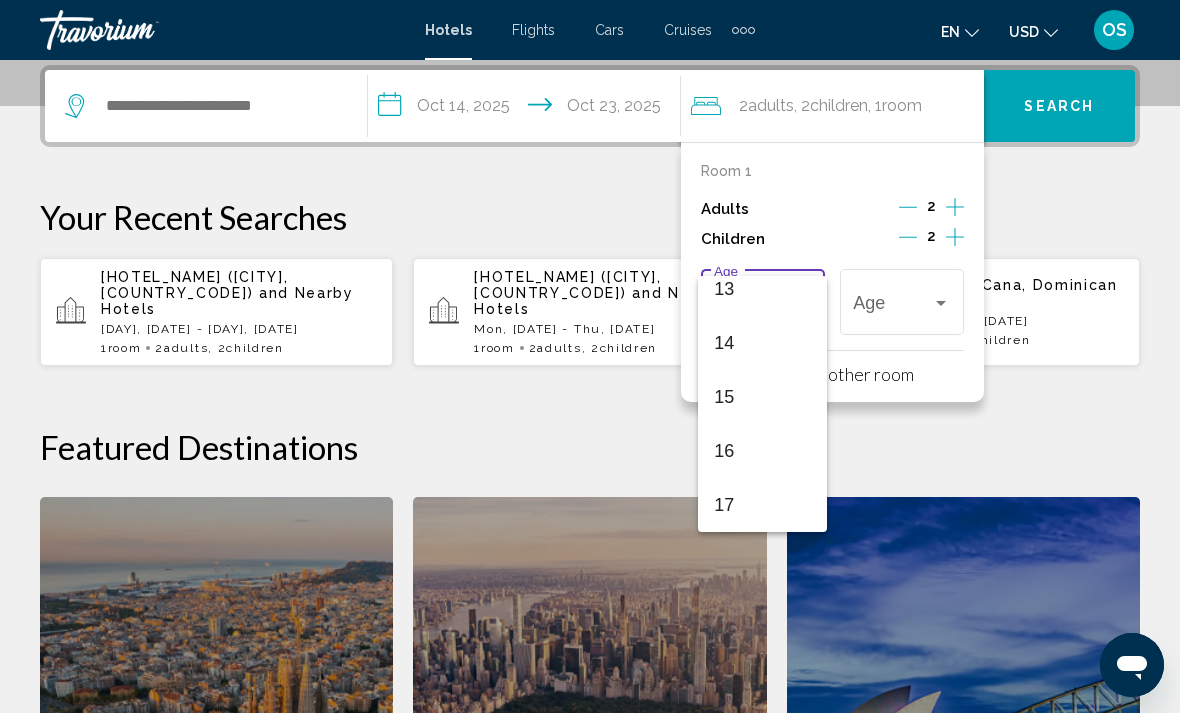 scroll, scrollTop: 716, scrollLeft: 0, axis: vertical 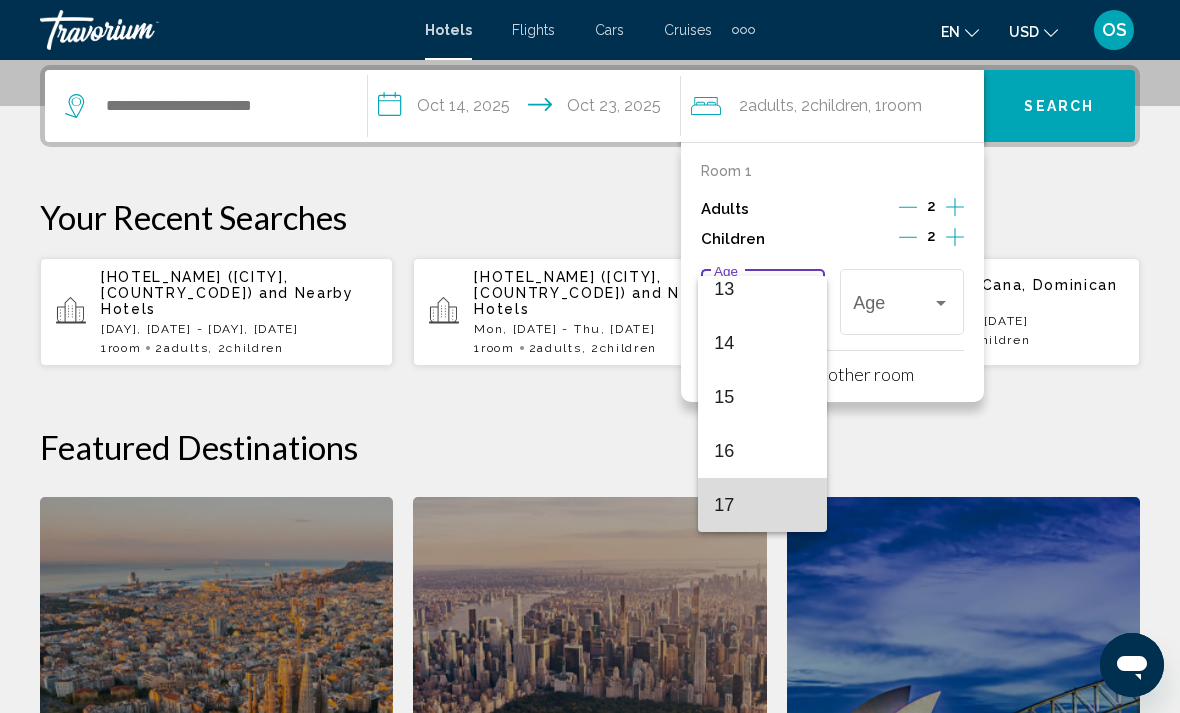 click on "17" at bounding box center [762, 505] 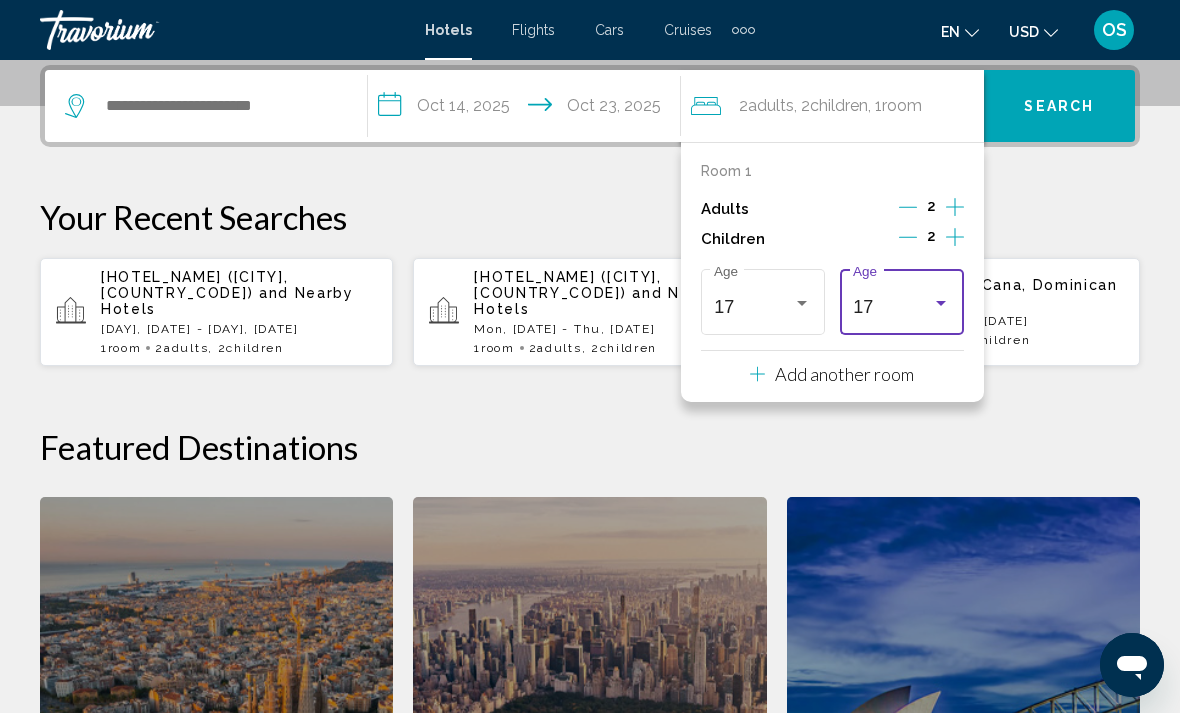 click on "17" at bounding box center [892, 307] 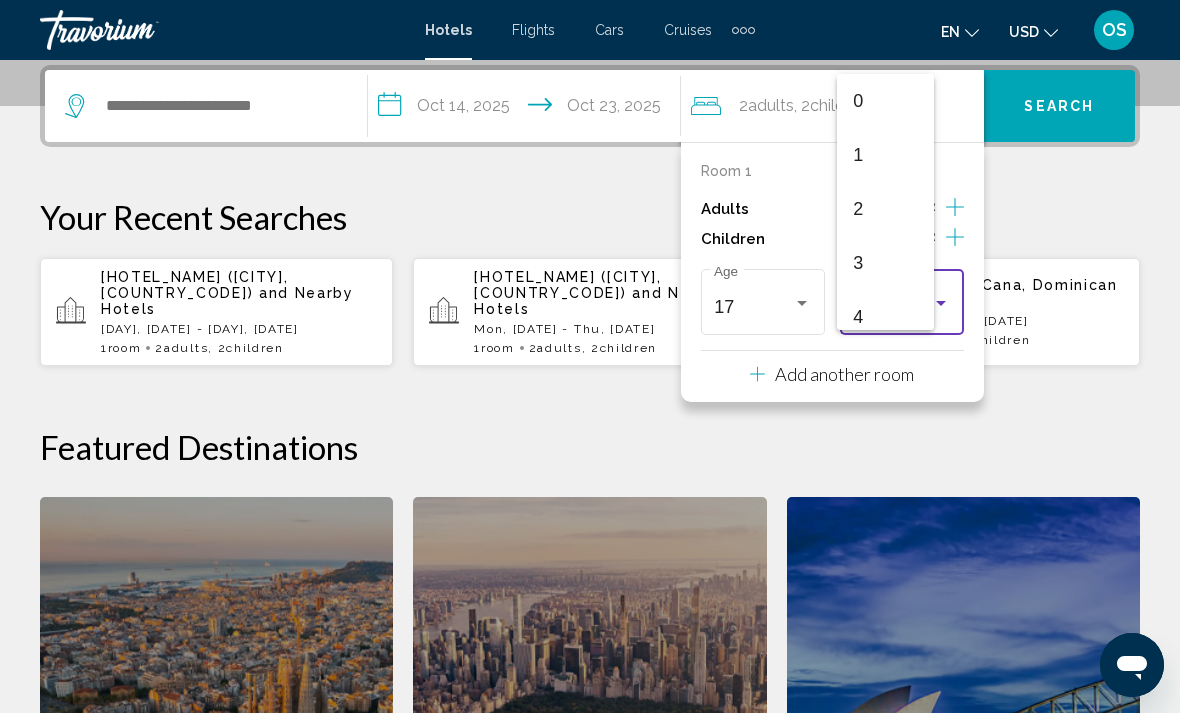 scroll, scrollTop: 716, scrollLeft: 0, axis: vertical 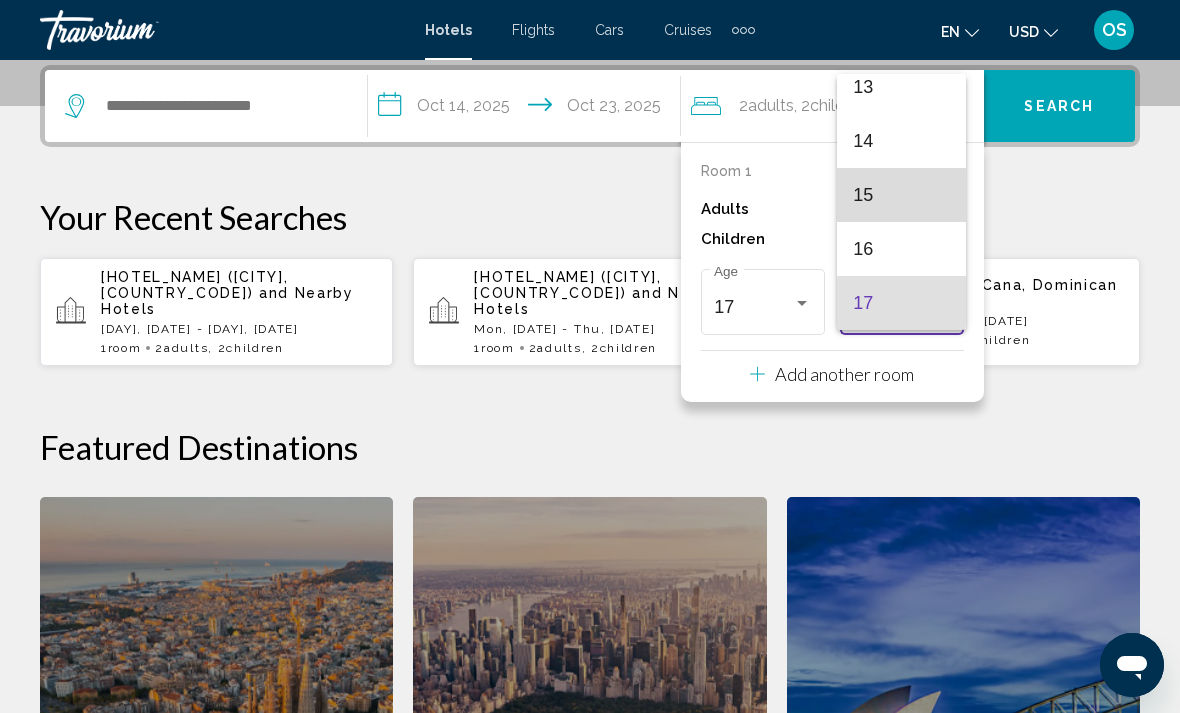 click on "15" at bounding box center [901, 195] 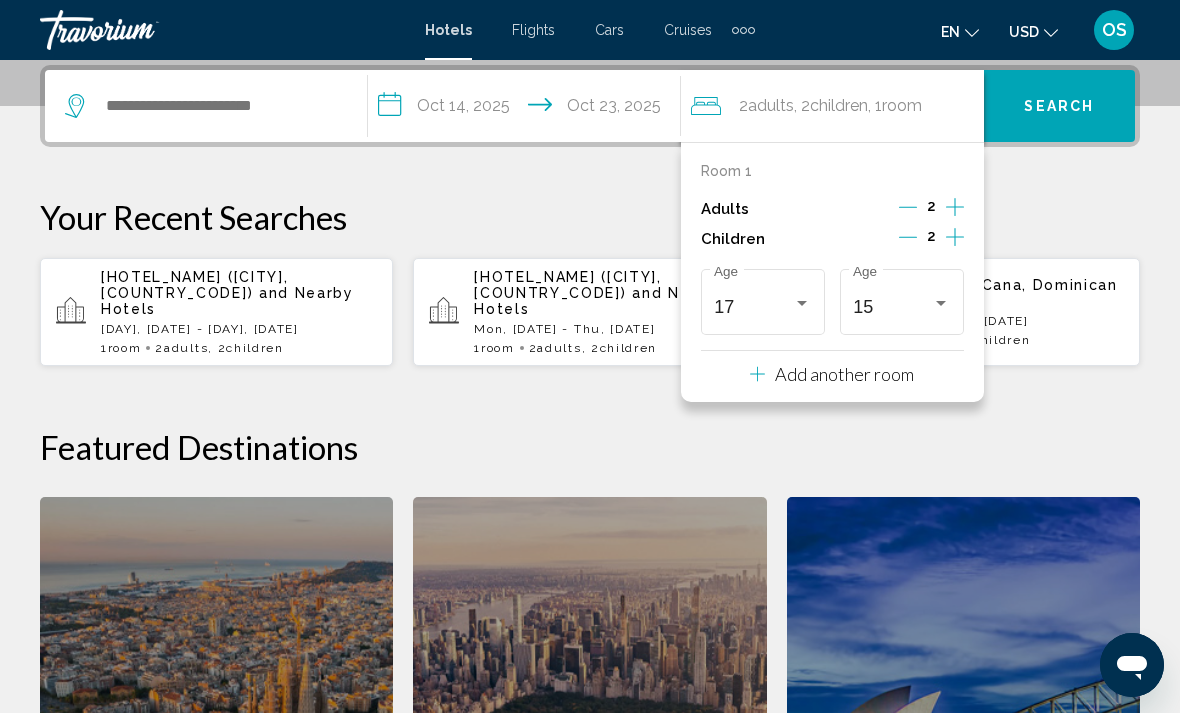click on "Your Recent Searches" at bounding box center (590, 217) 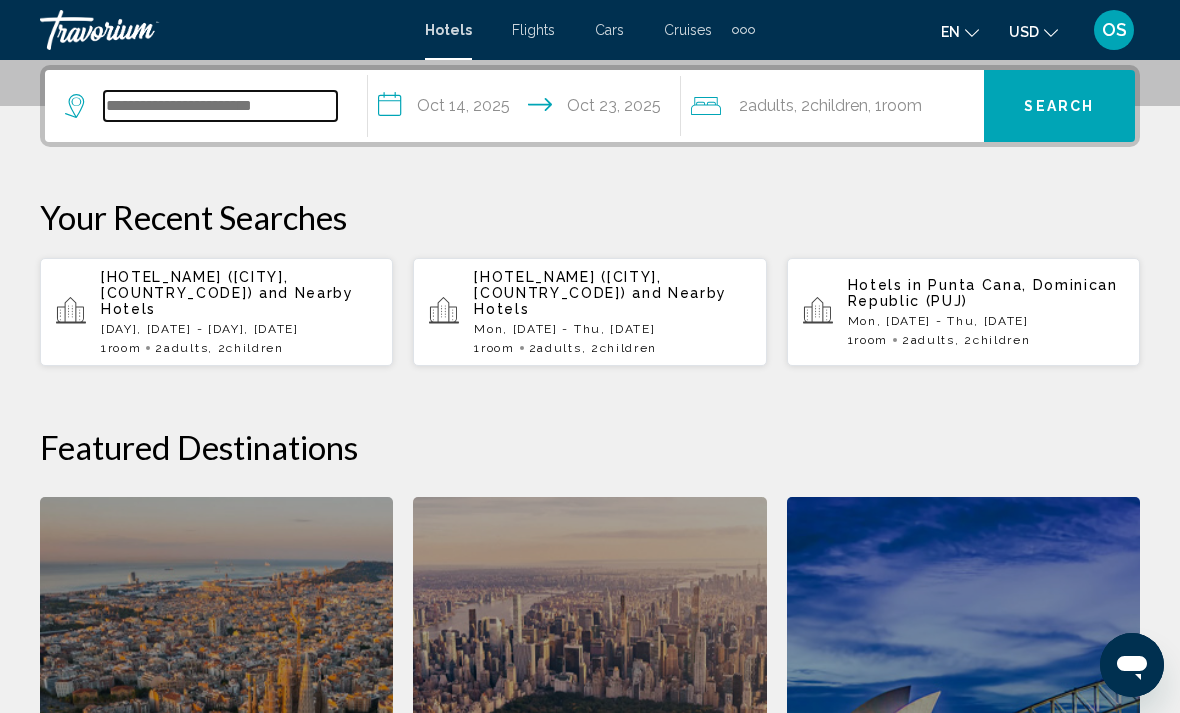 click at bounding box center (220, 106) 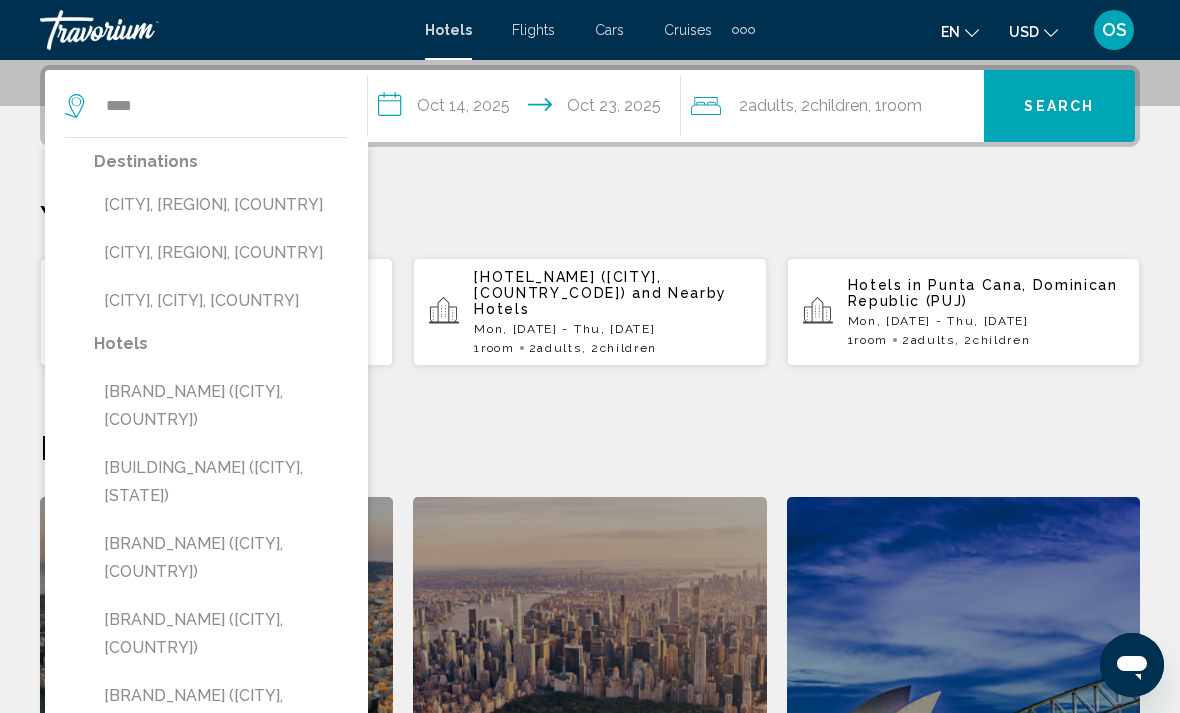 click on "[CITY], [REGION], [COUNTRY]" at bounding box center [221, 205] 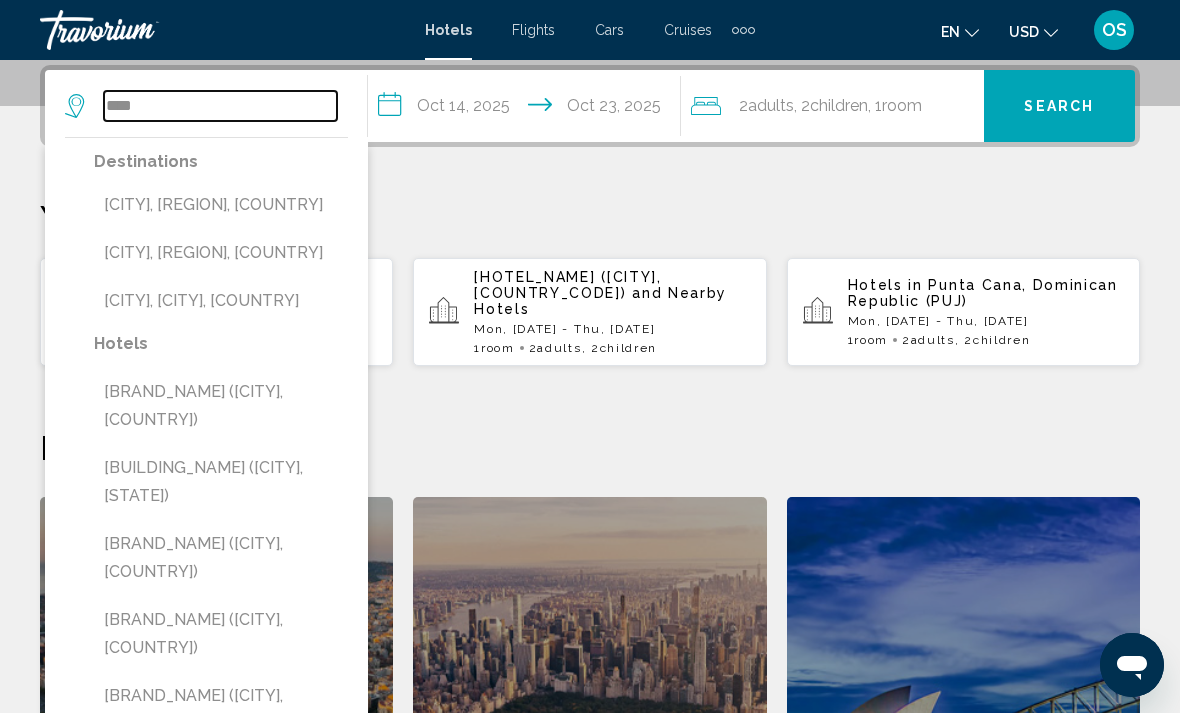 type on "**********" 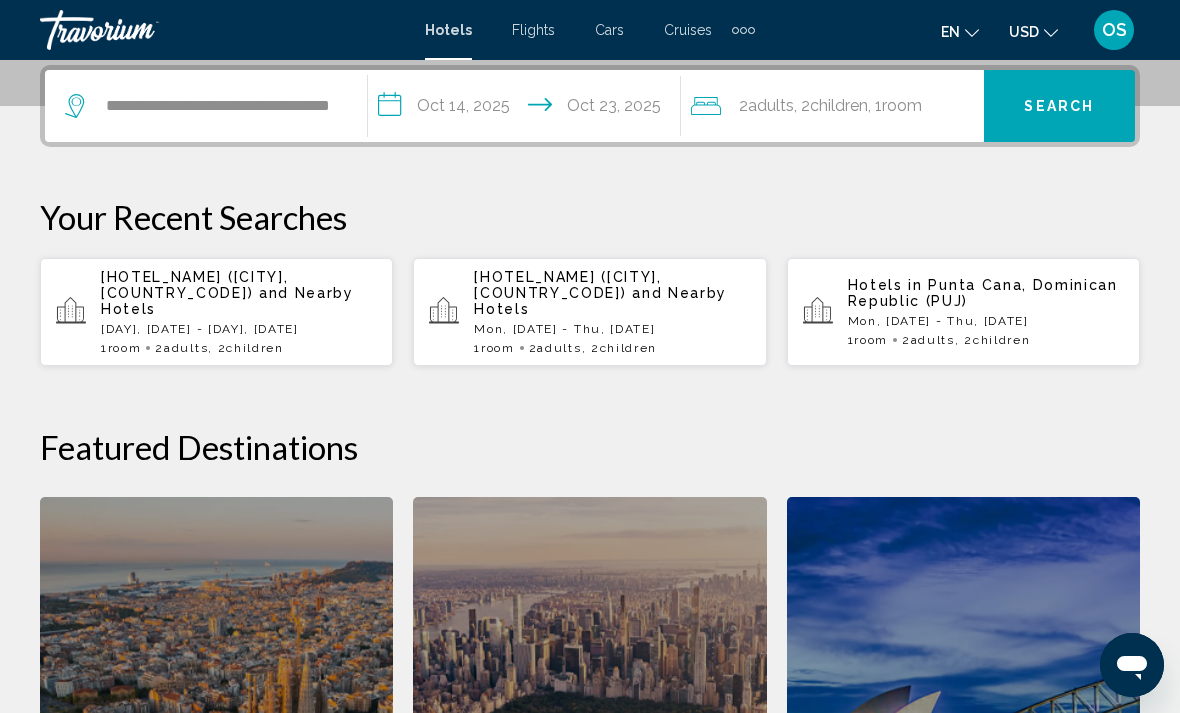 click on "Search" at bounding box center (1059, 107) 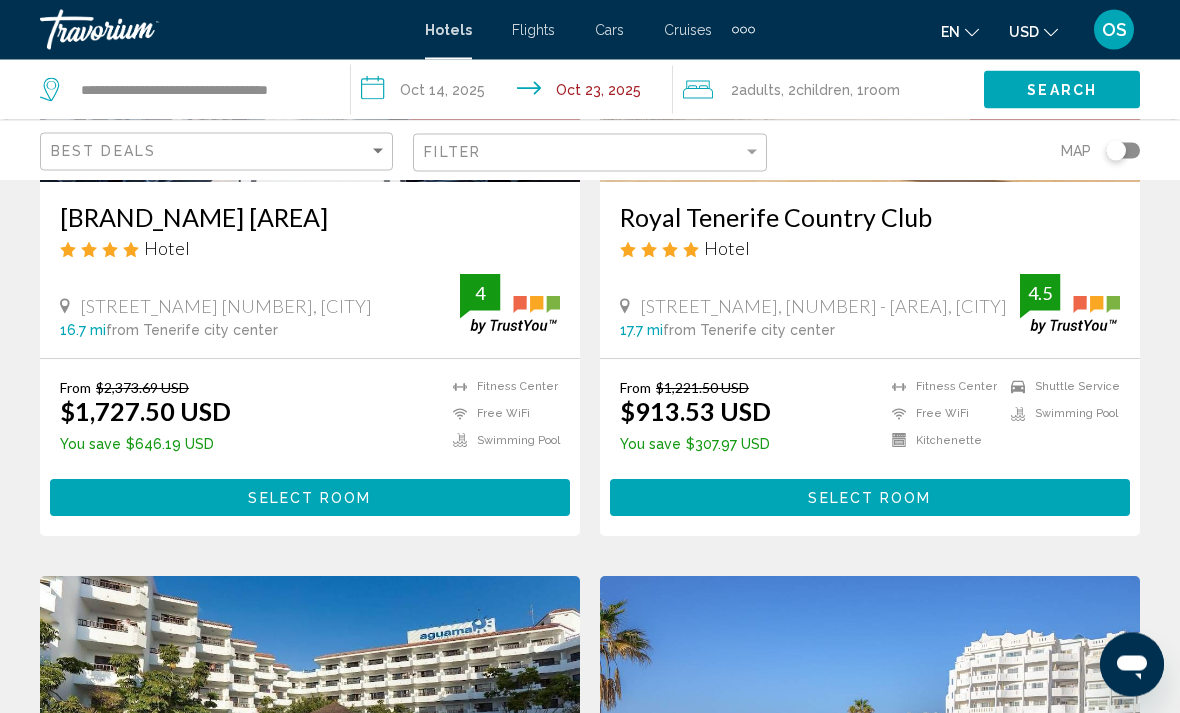scroll, scrollTop: 3241, scrollLeft: 0, axis: vertical 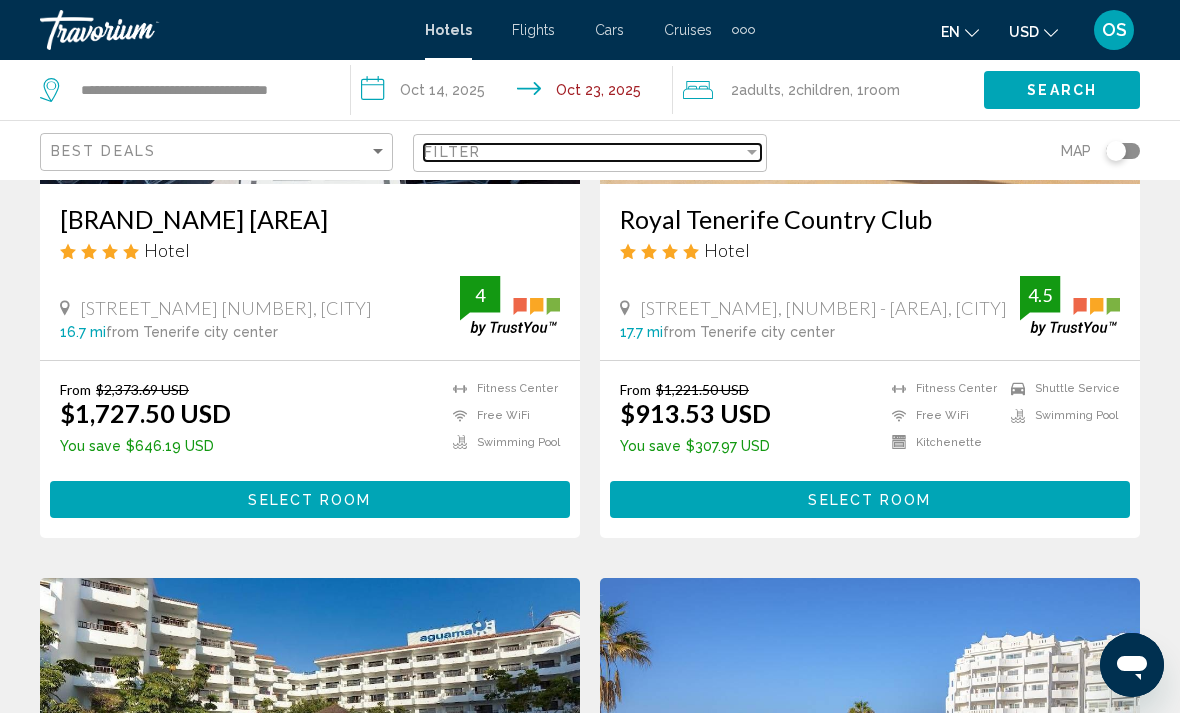 click at bounding box center (752, 152) 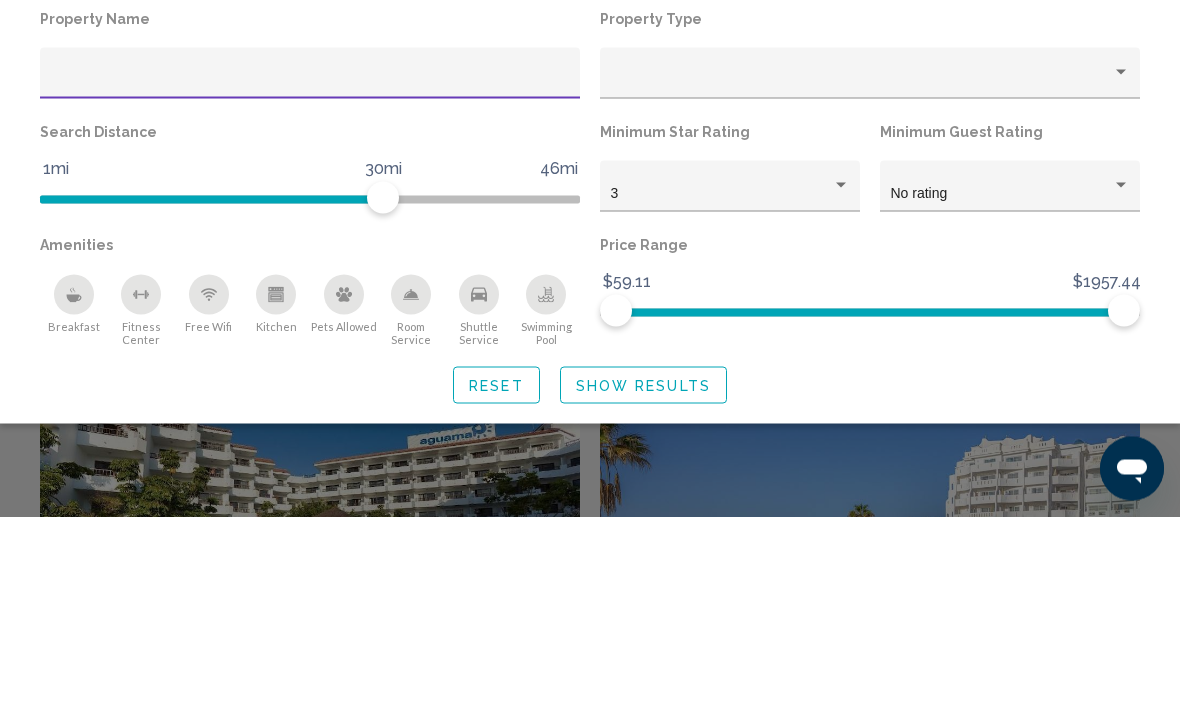 click at bounding box center (841, 382) 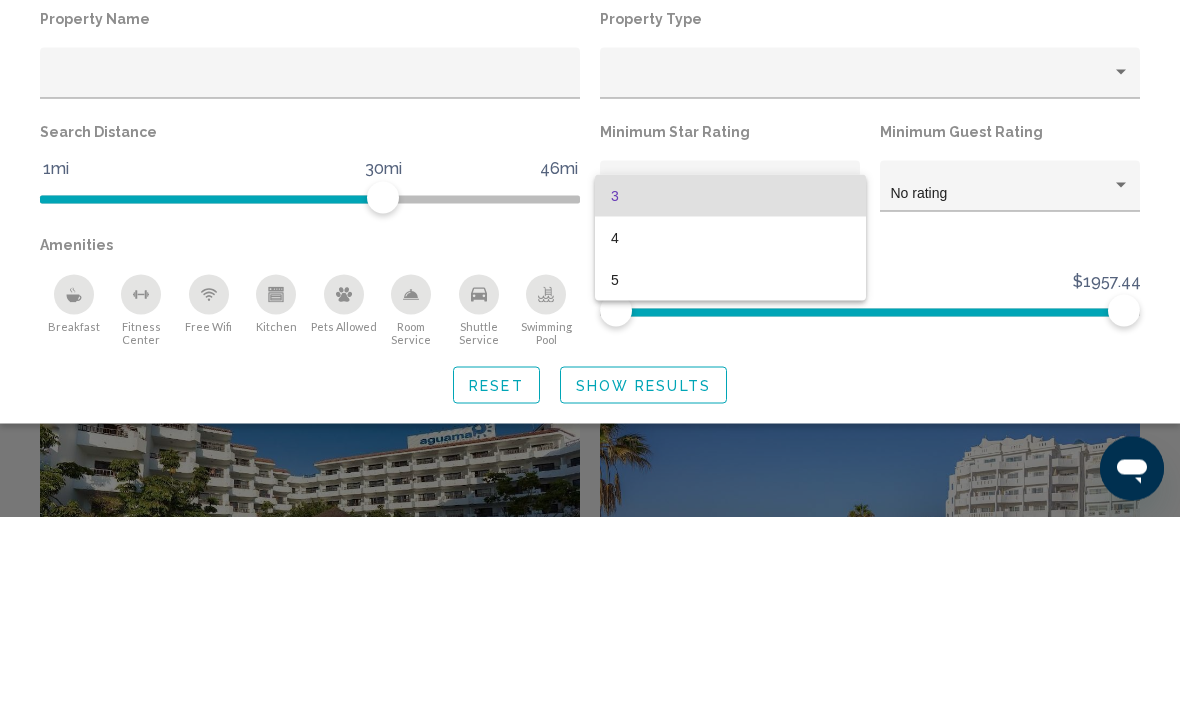 scroll, scrollTop: 3438, scrollLeft: 0, axis: vertical 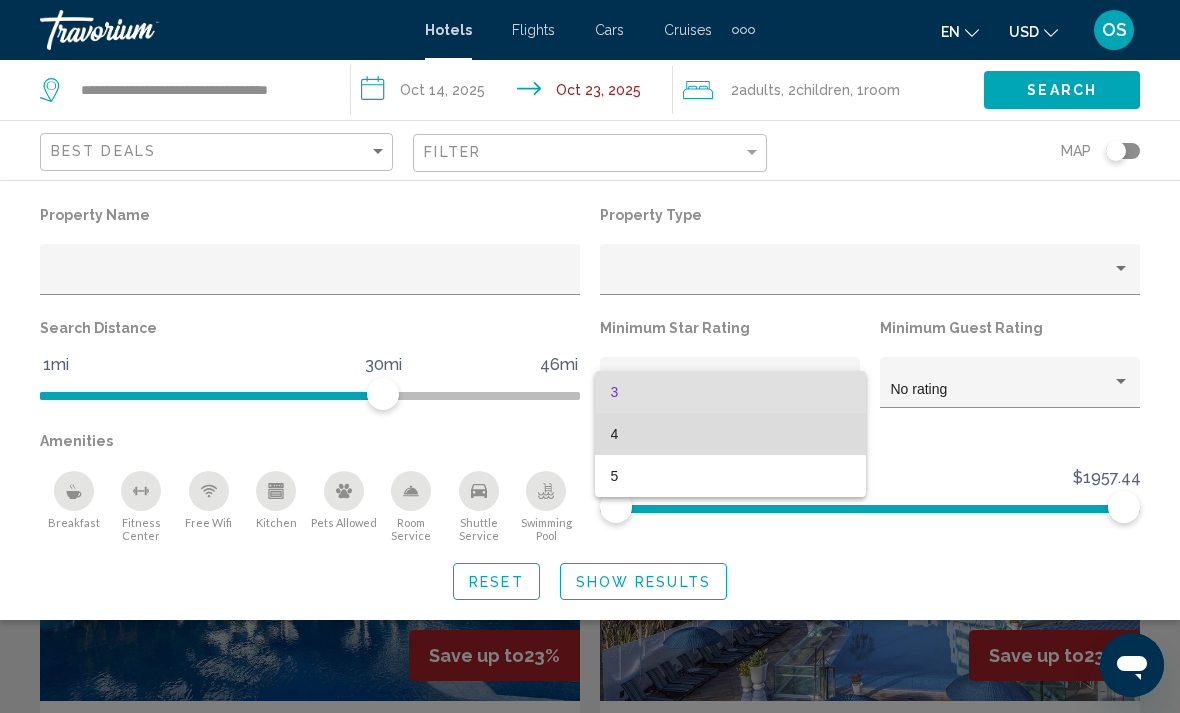 click on "4" at bounding box center (730, 434) 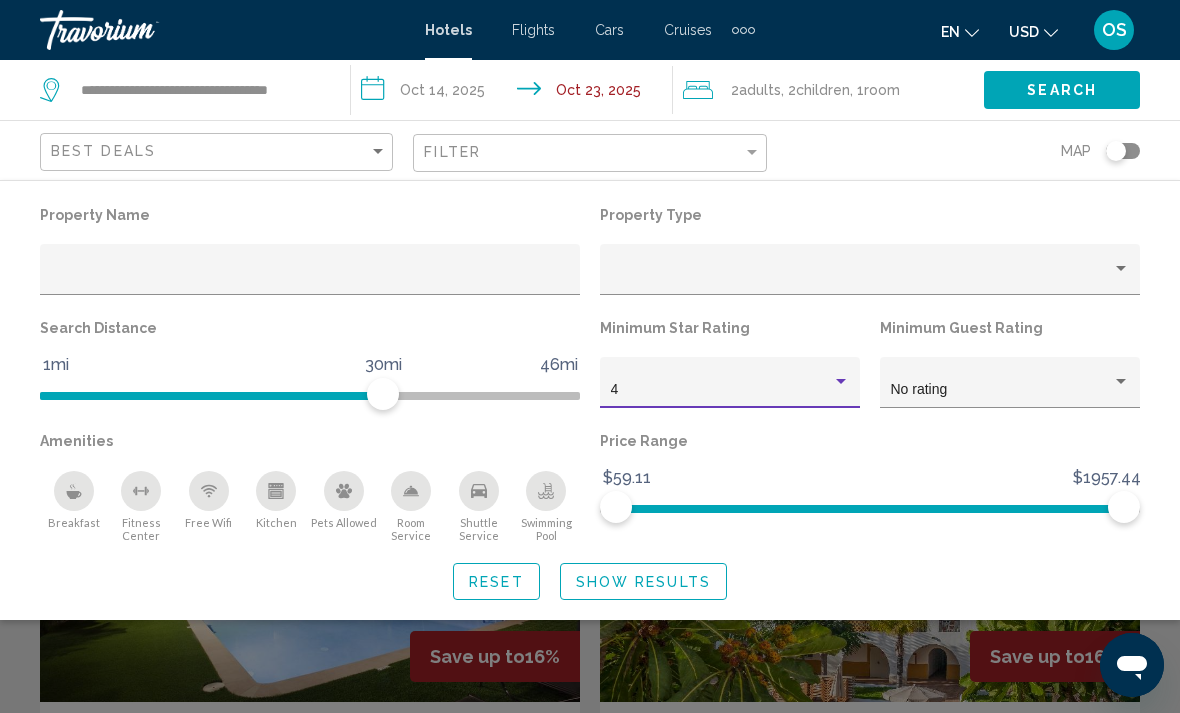click on "Search" 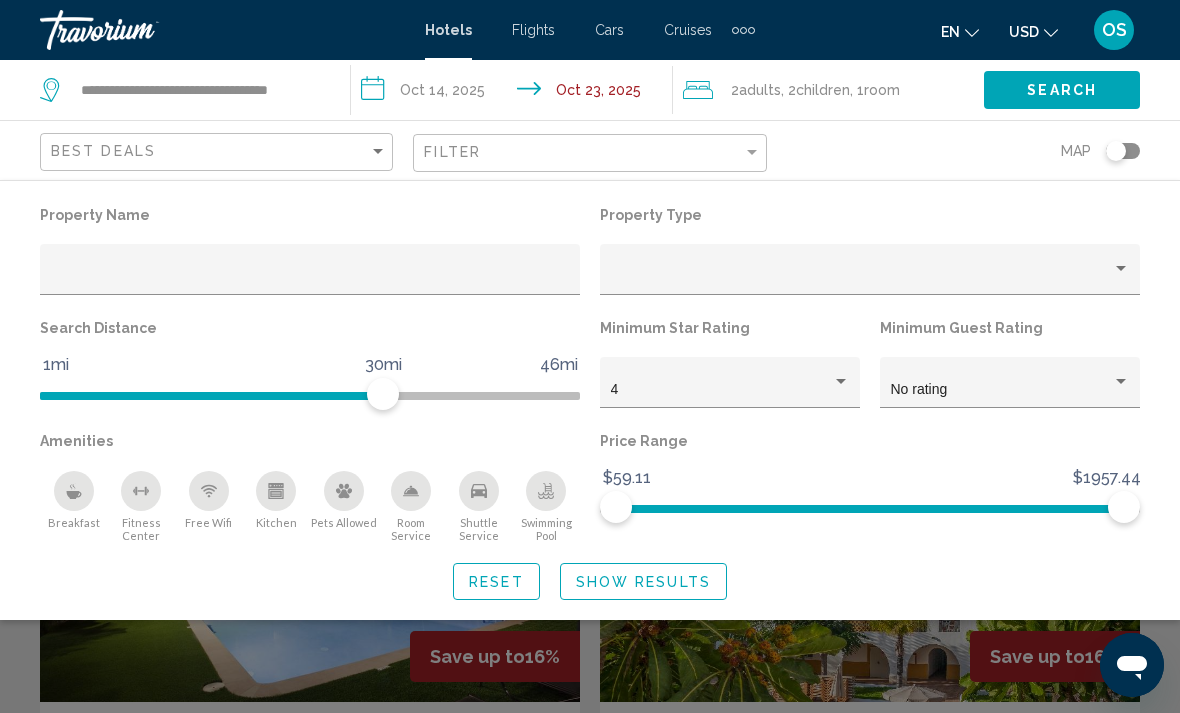 click on "Search" 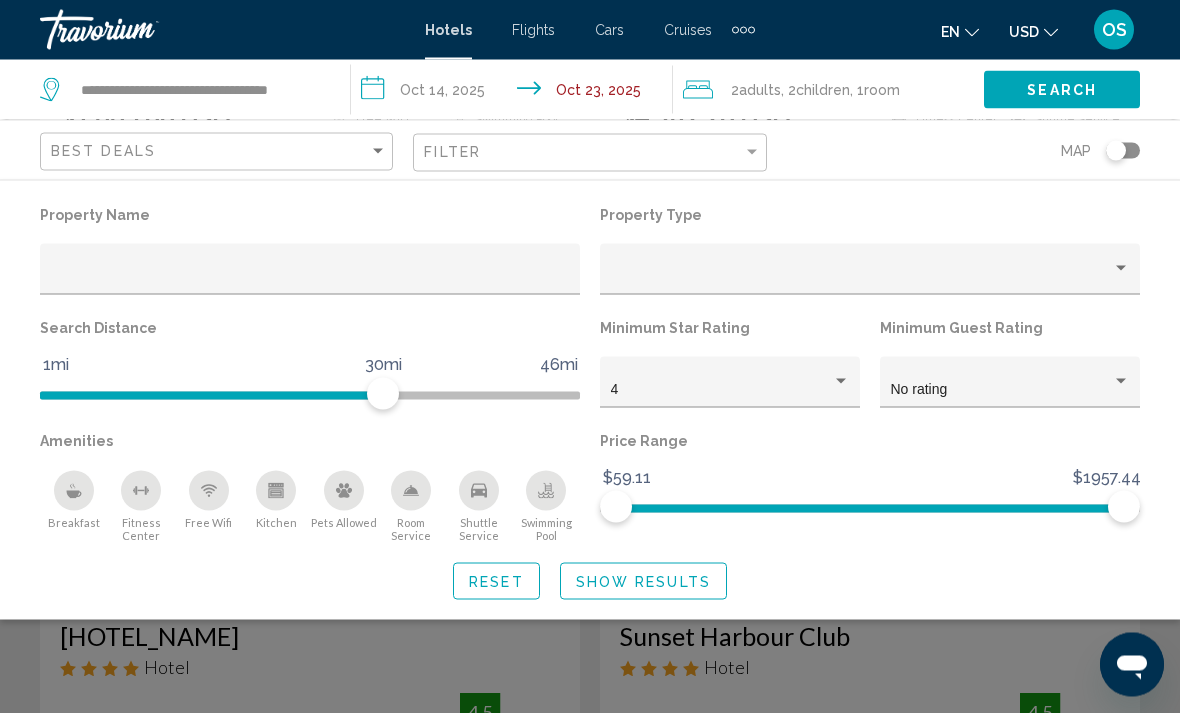 scroll, scrollTop: 3568, scrollLeft: 0, axis: vertical 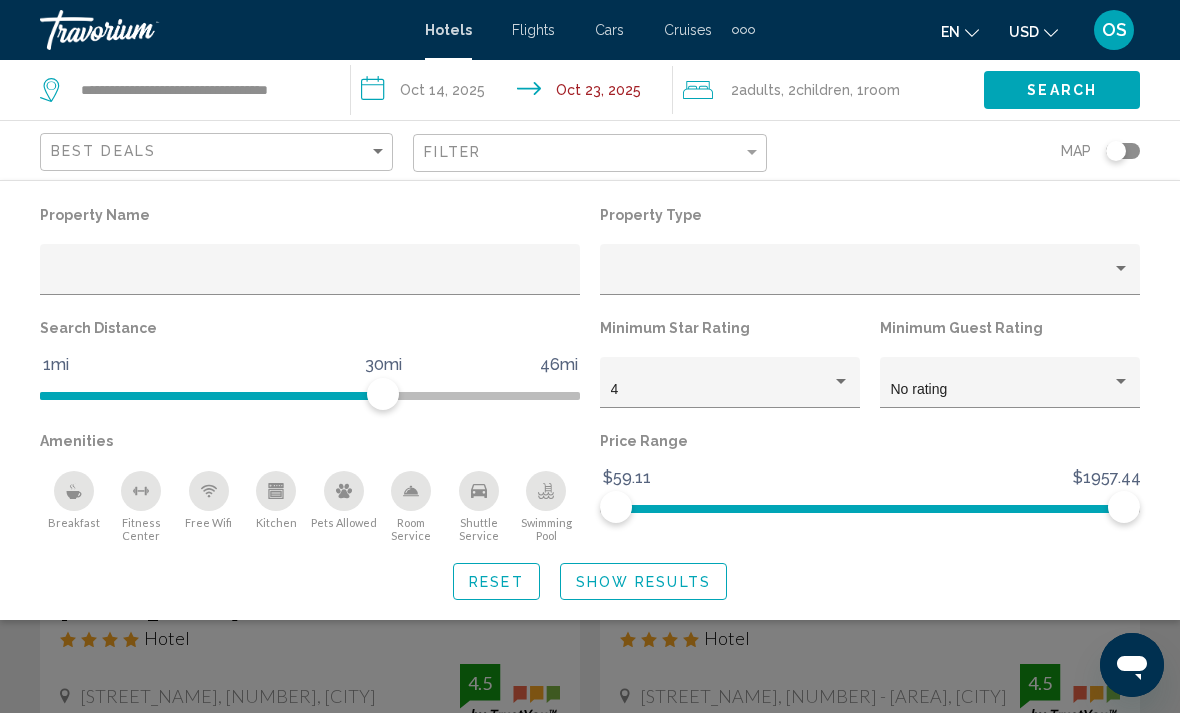 click on "Search" 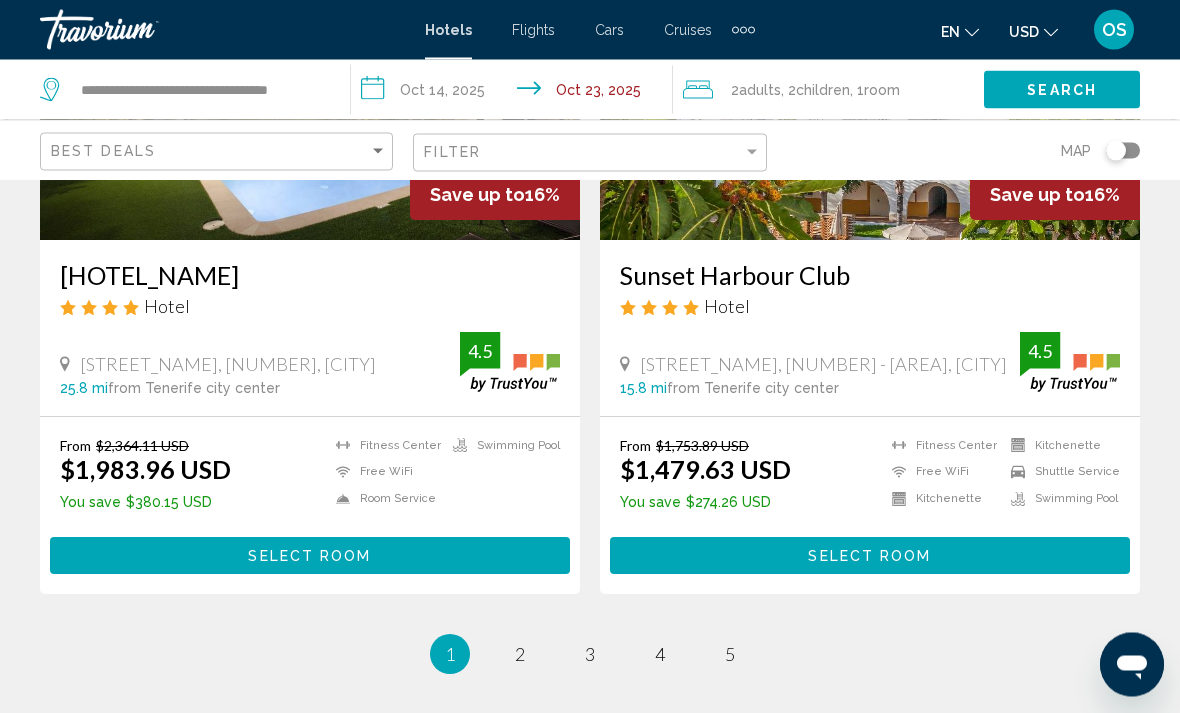 scroll, scrollTop: 3963, scrollLeft: 0, axis: vertical 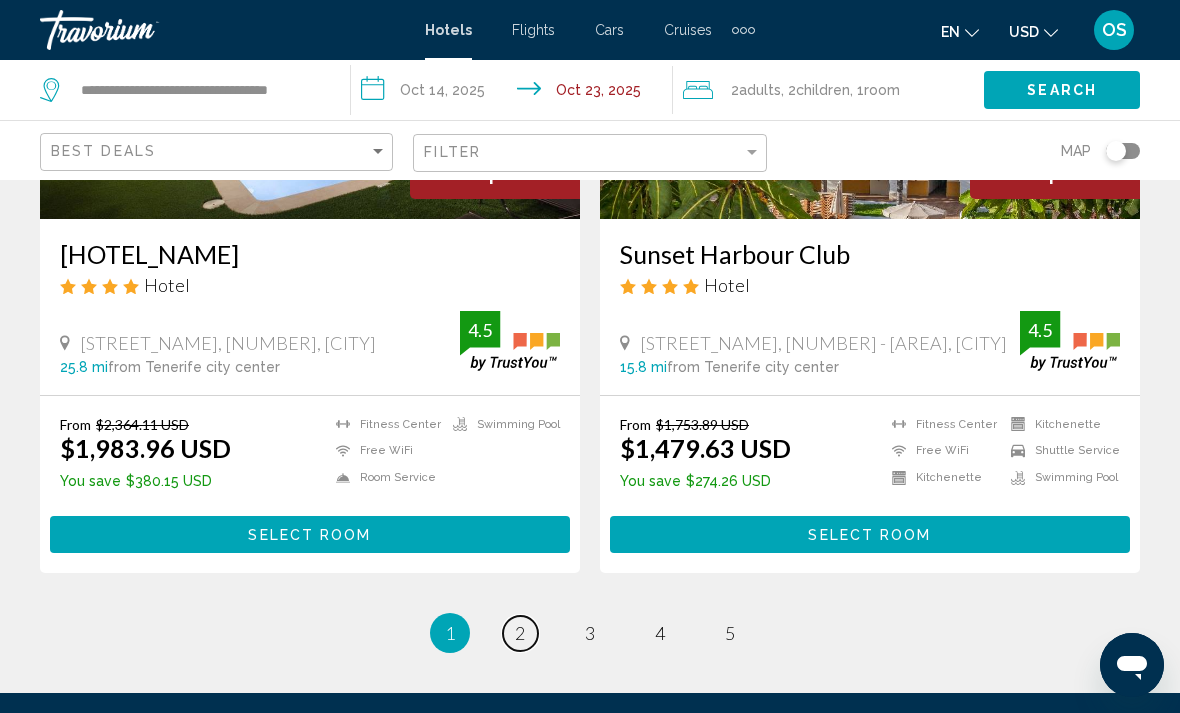 click on "page  2" at bounding box center (520, 633) 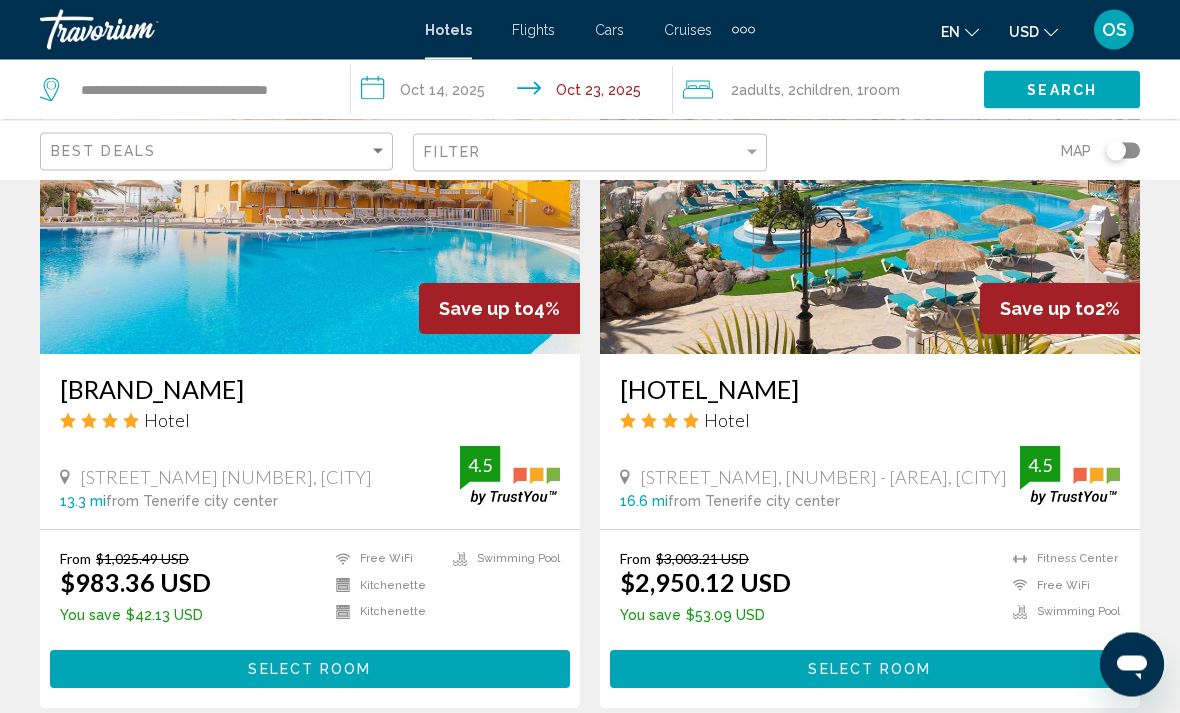 scroll, scrollTop: 3817, scrollLeft: 0, axis: vertical 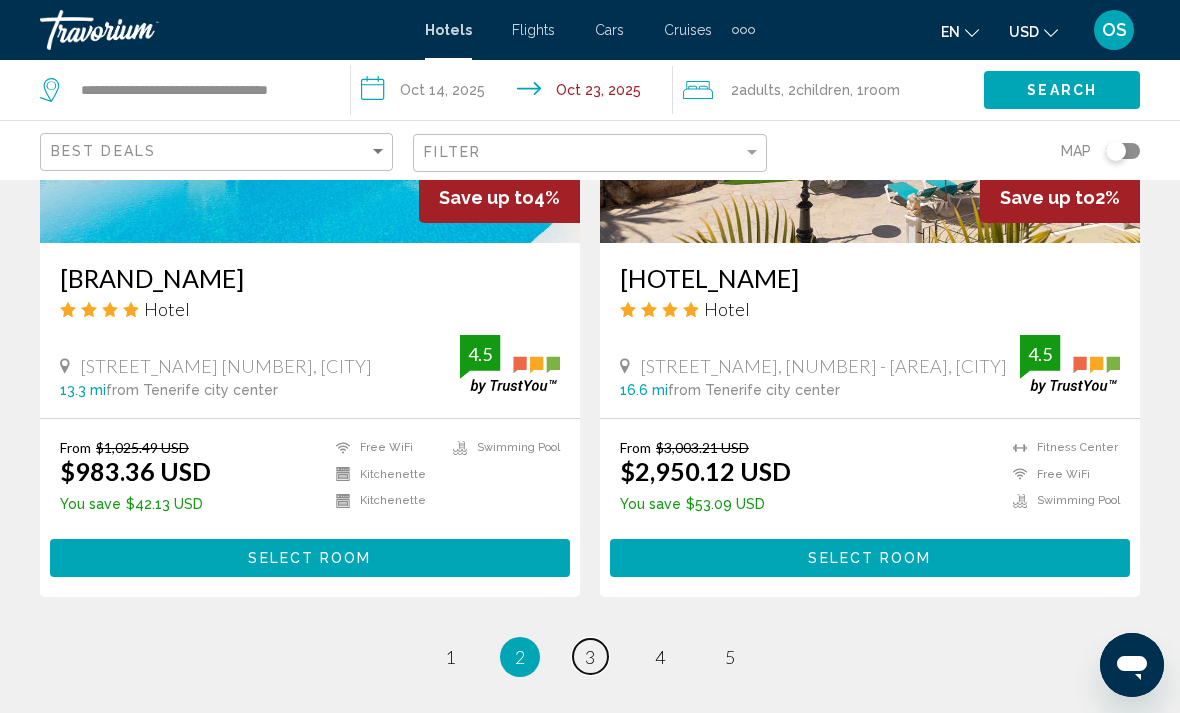 click on "3" at bounding box center [590, 657] 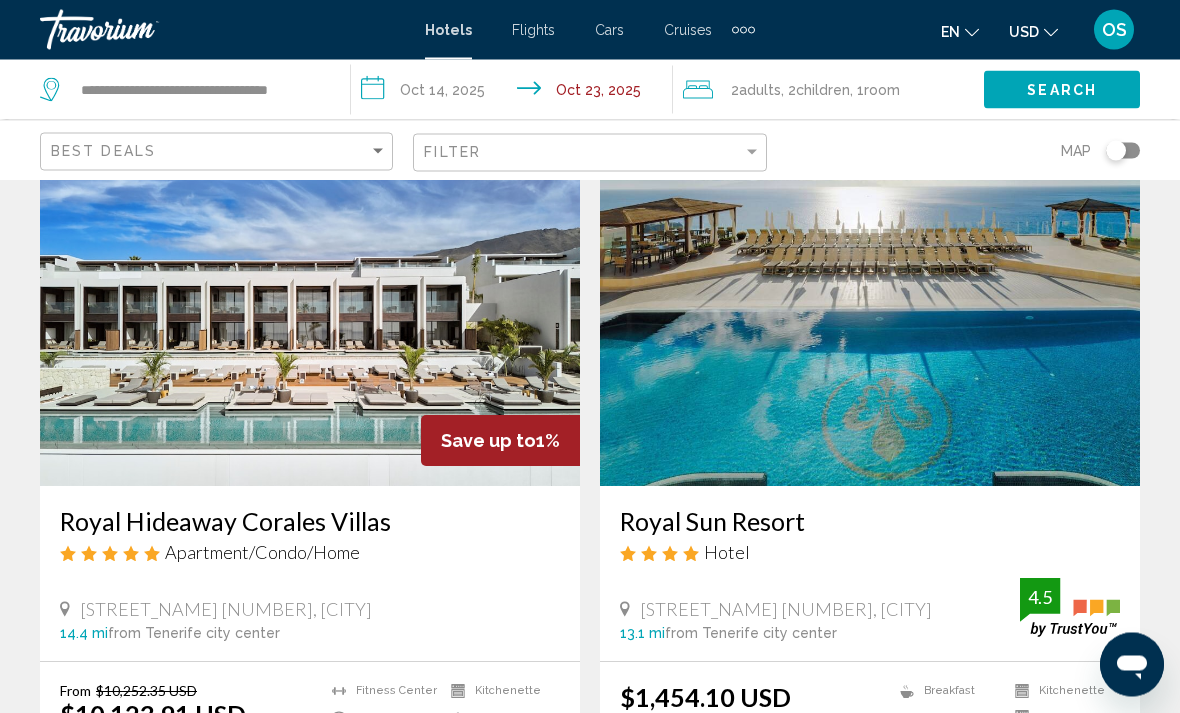 scroll, scrollTop: 0, scrollLeft: 0, axis: both 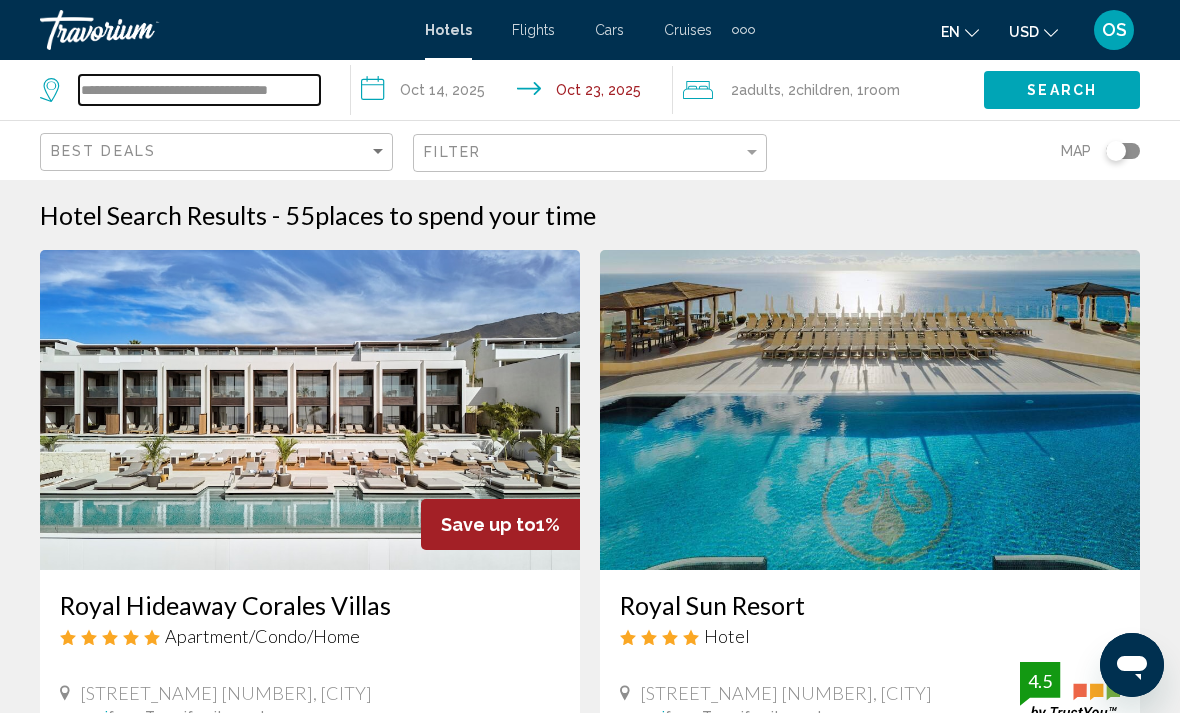 click on "**********" at bounding box center [199, 90] 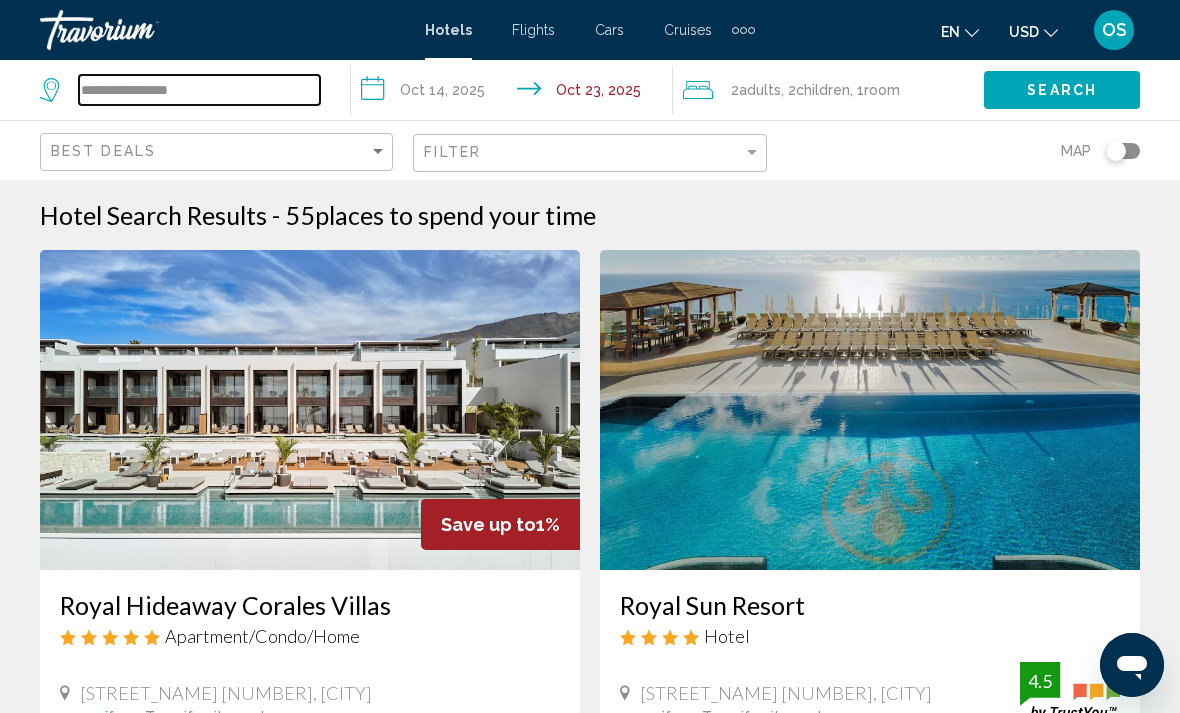type on "**********" 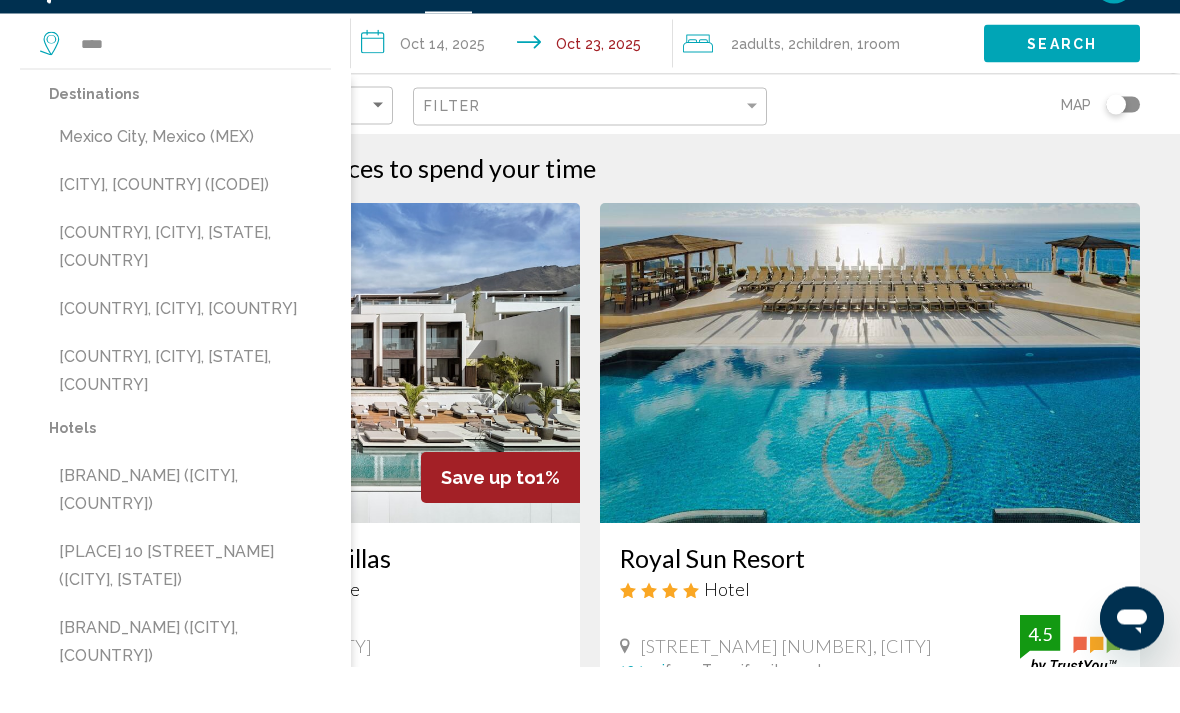 click on "Mexico City, Mexico (MEX)" at bounding box center (190, 183) 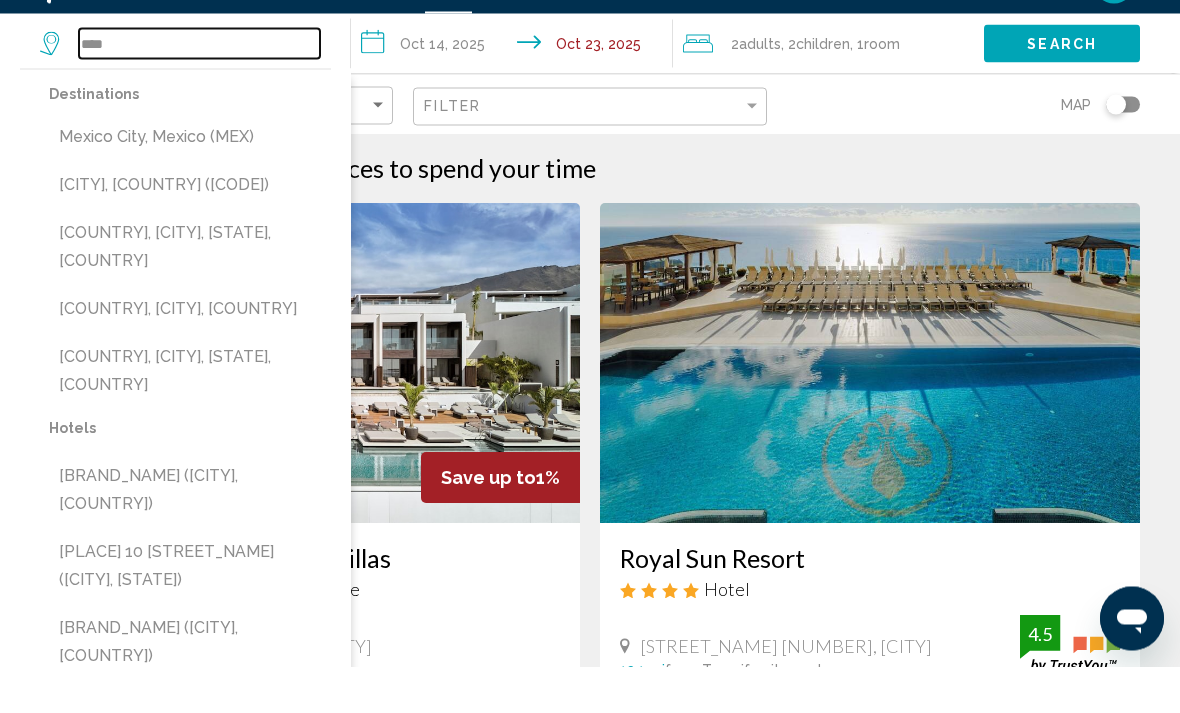 type on "**********" 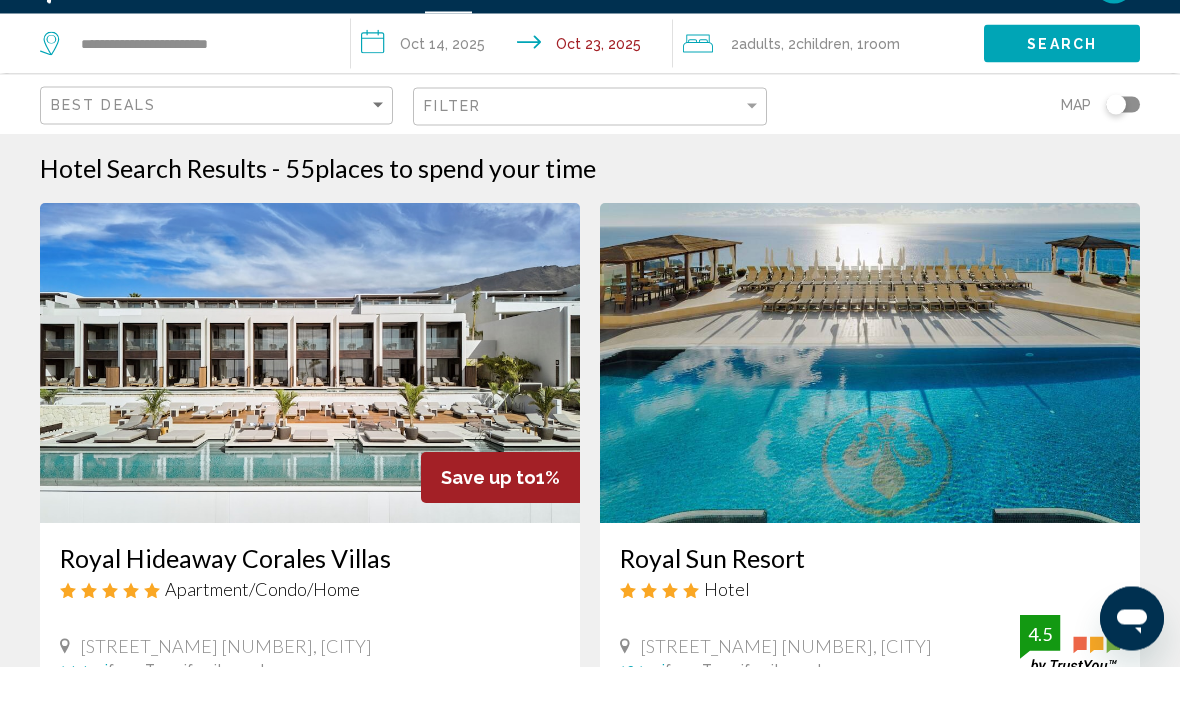 click on "Search" 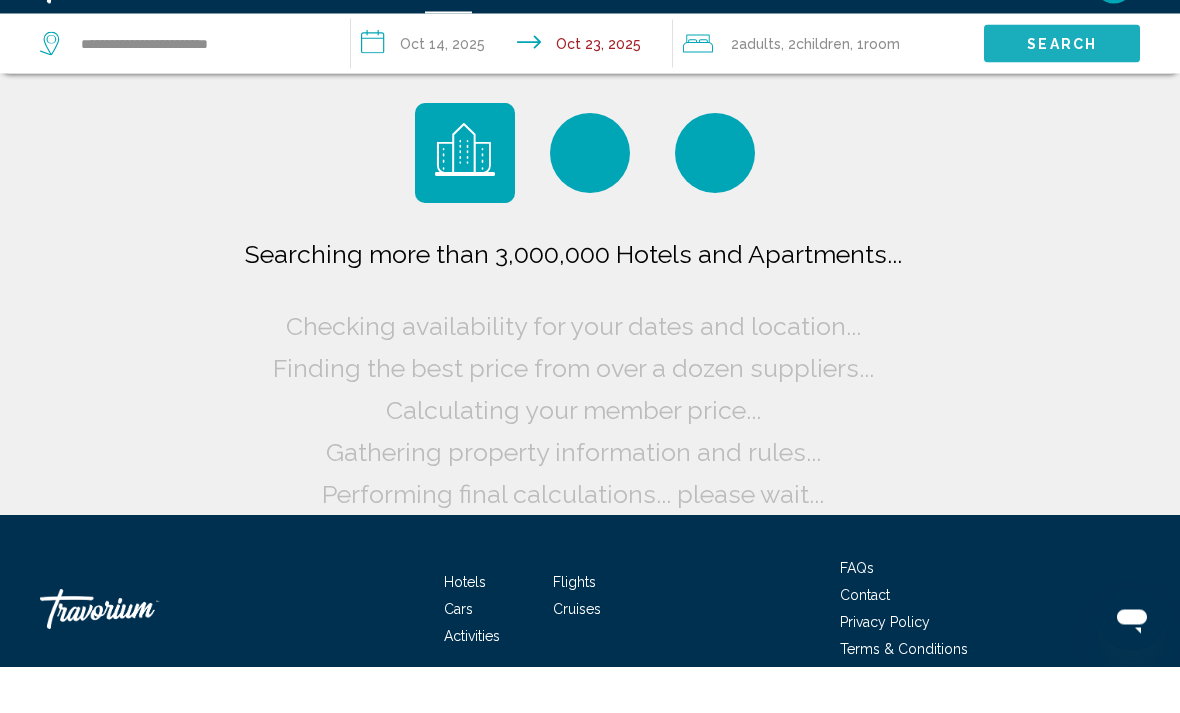 scroll, scrollTop: 30, scrollLeft: 0, axis: vertical 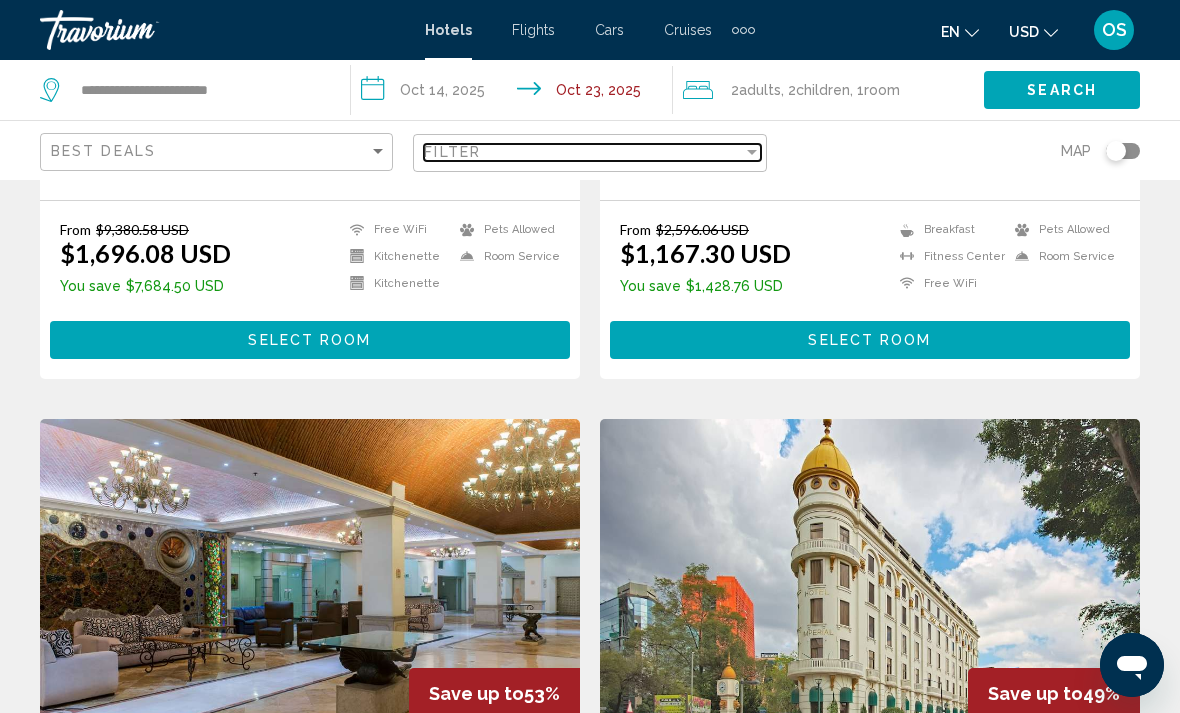 click on "Filter" at bounding box center [583, 152] 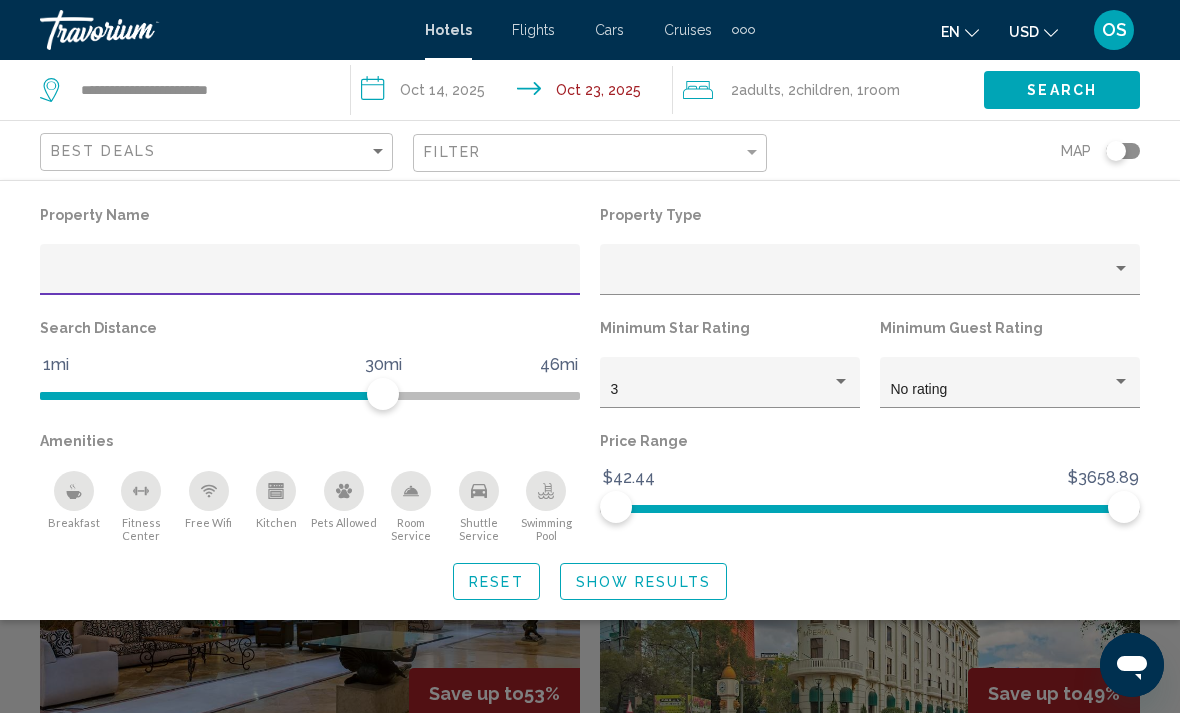 scroll, scrollTop: 544, scrollLeft: 0, axis: vertical 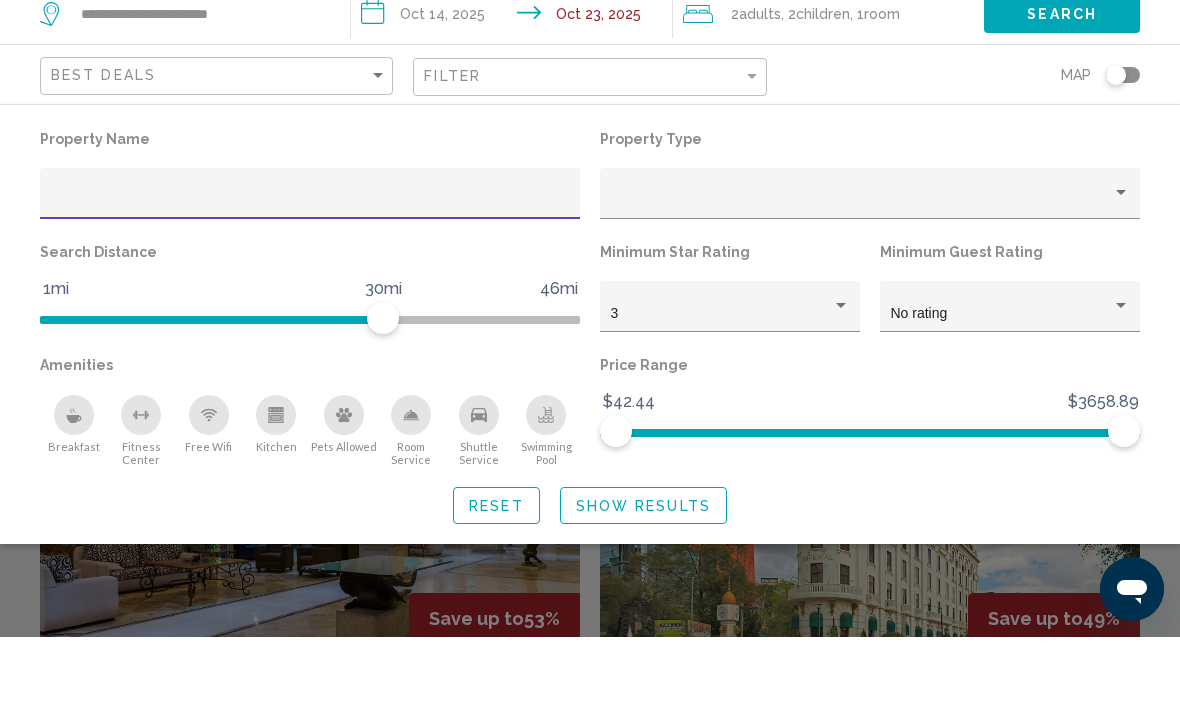 click at bounding box center (841, 381) 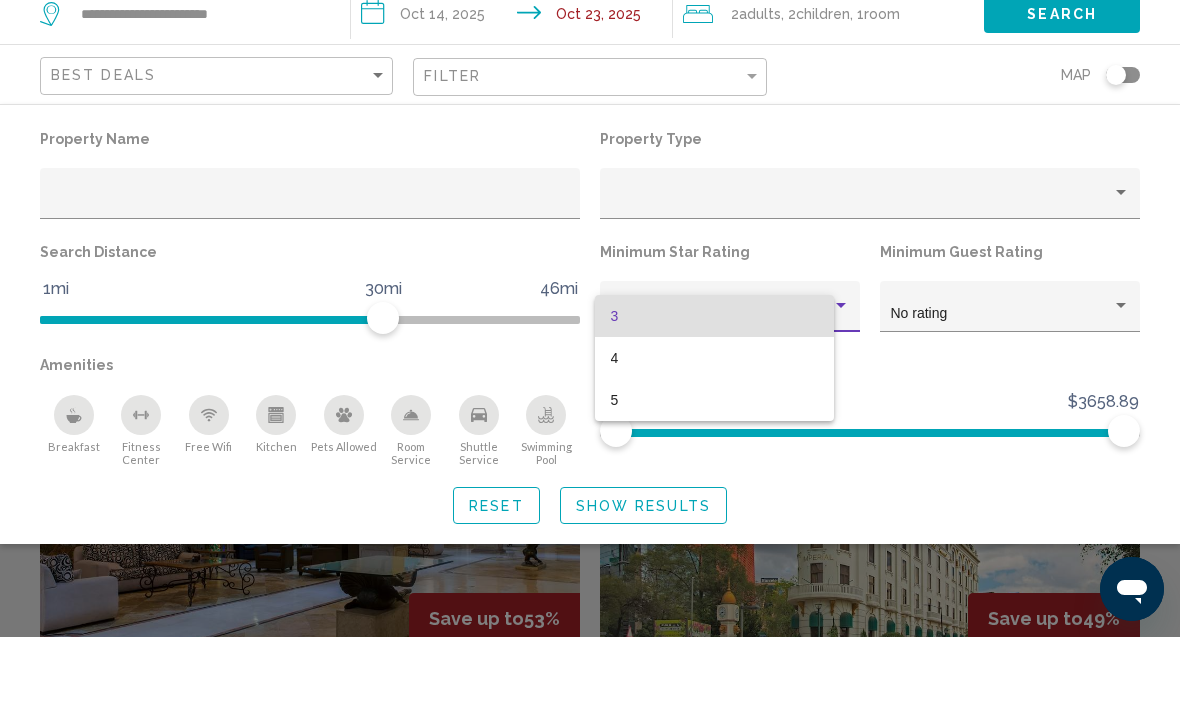 scroll, scrollTop: 621, scrollLeft: 0, axis: vertical 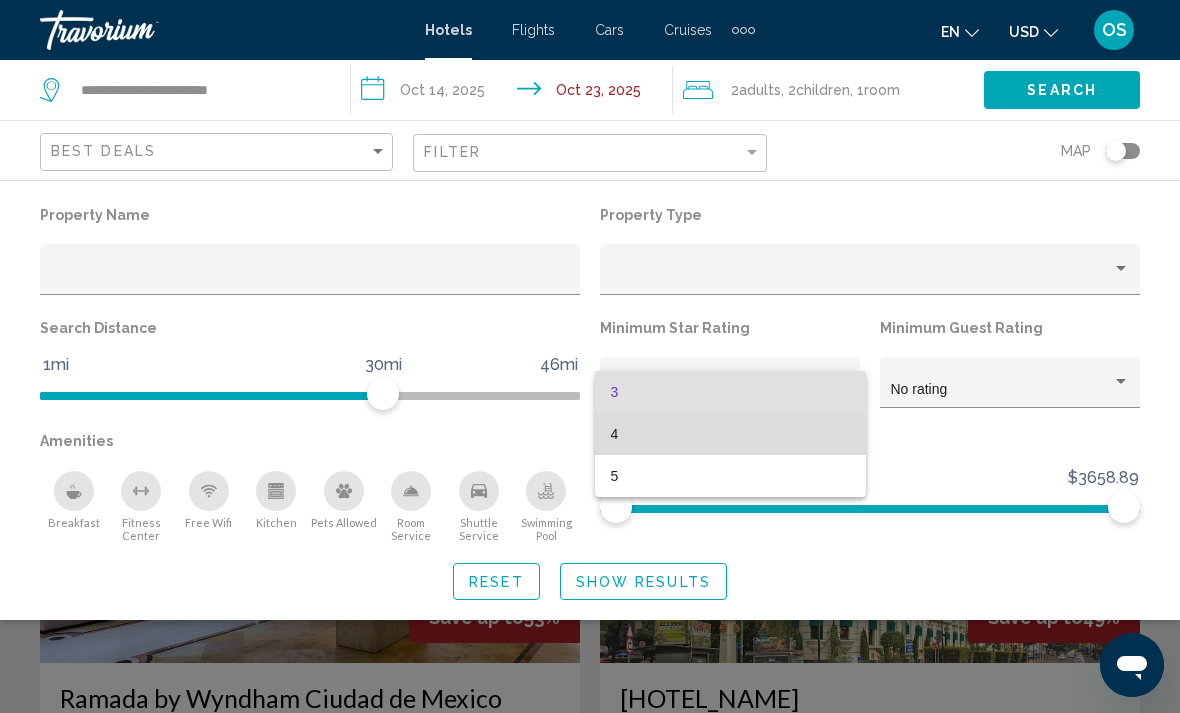 click on "4" at bounding box center [730, 434] 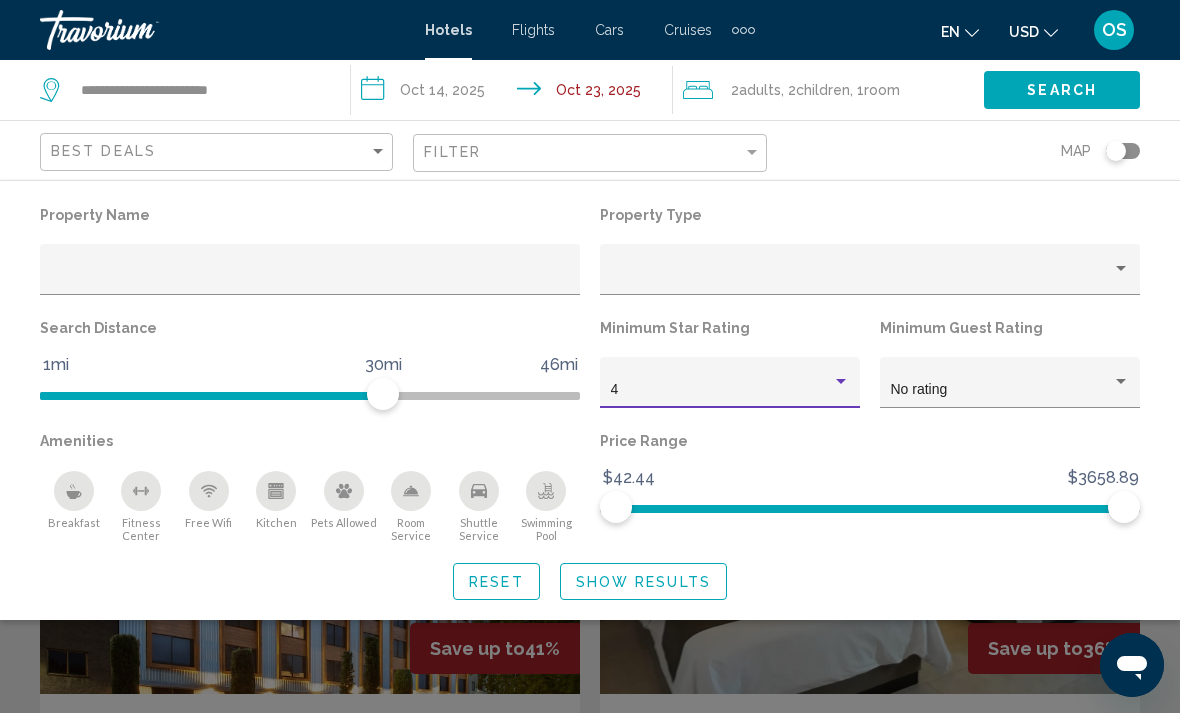 click on "Show Results" 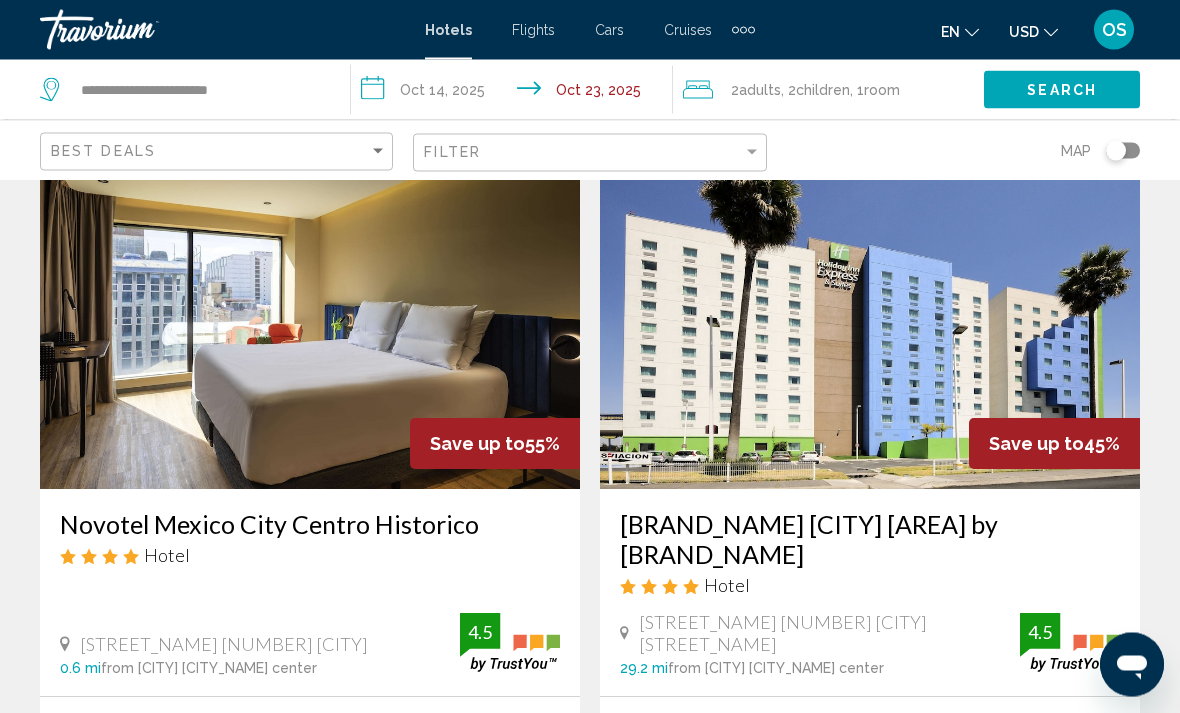 scroll, scrollTop: 0, scrollLeft: 0, axis: both 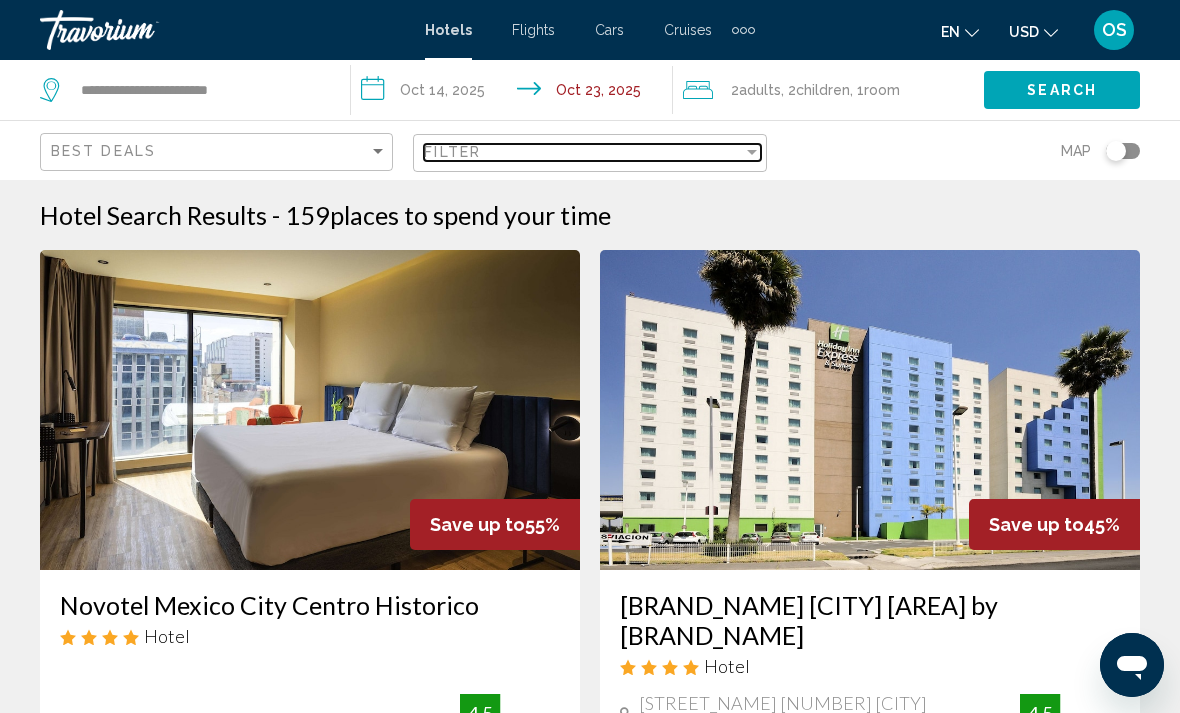 click on "Filter" at bounding box center [583, 152] 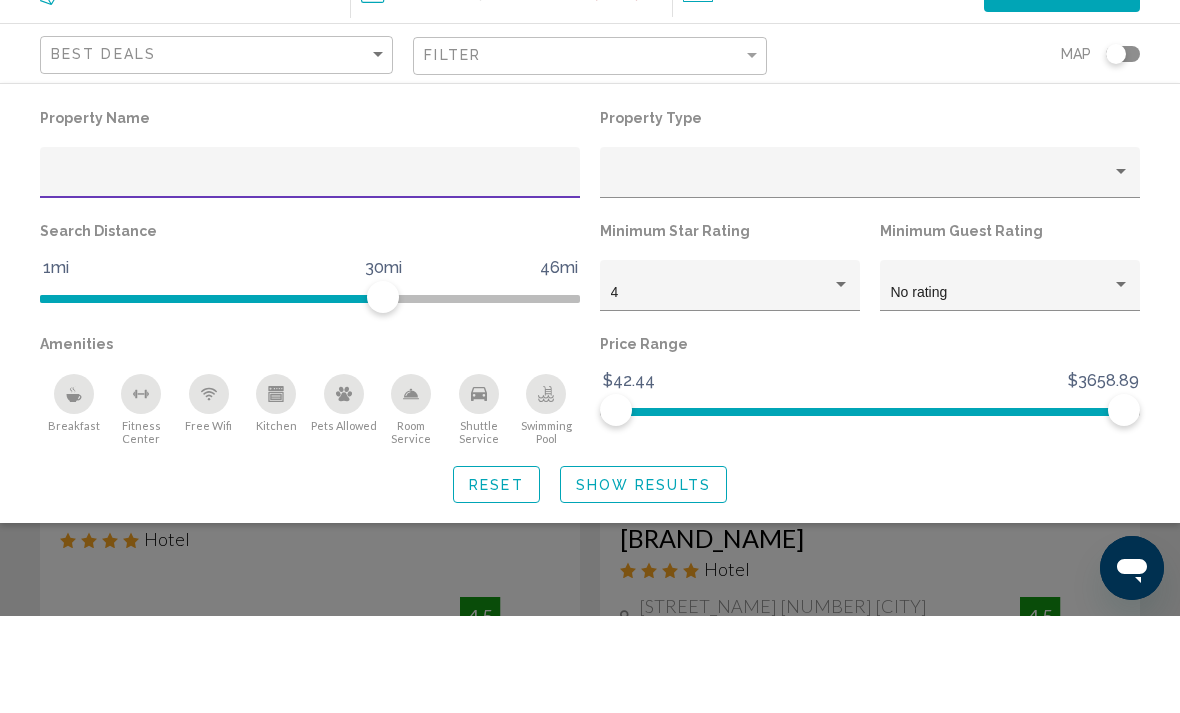 click at bounding box center (861, 277) 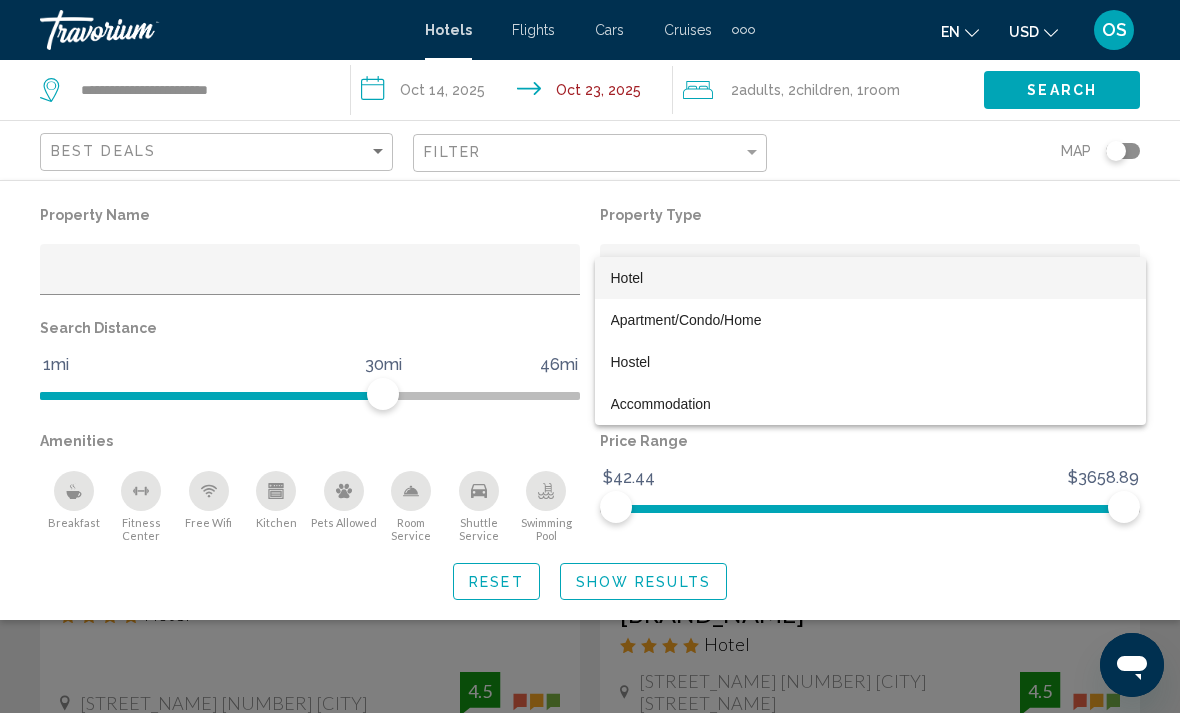 scroll, scrollTop: 0, scrollLeft: 0, axis: both 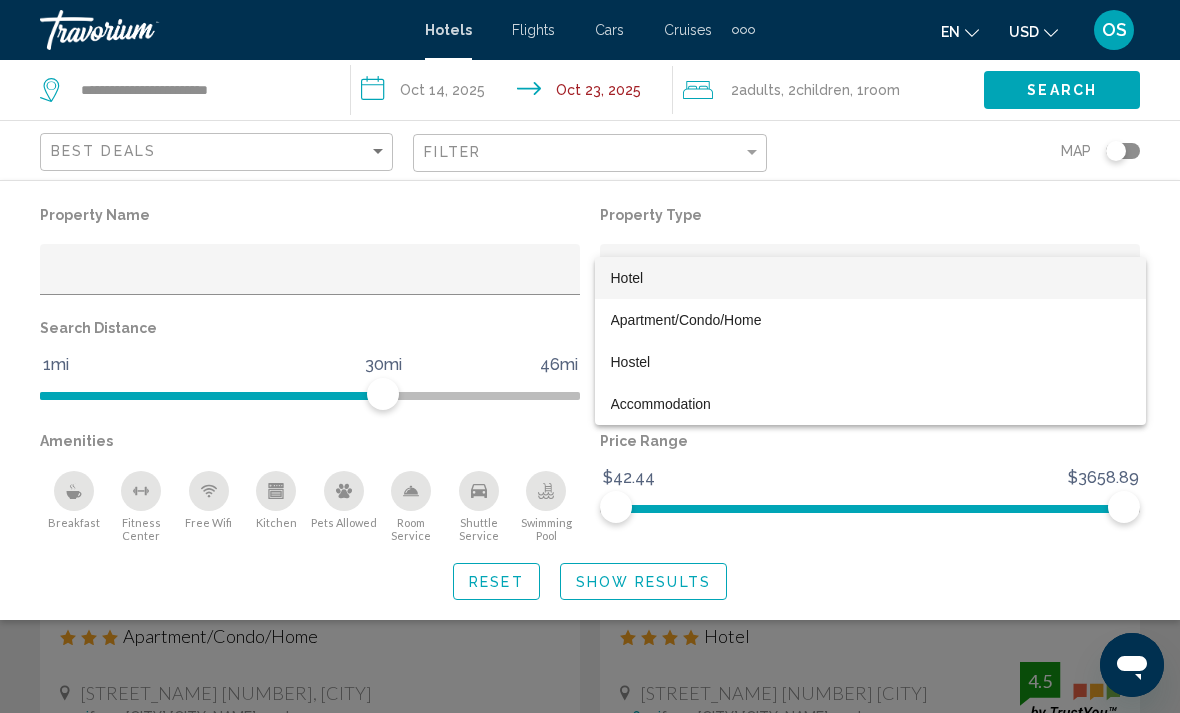 click at bounding box center [590, 356] 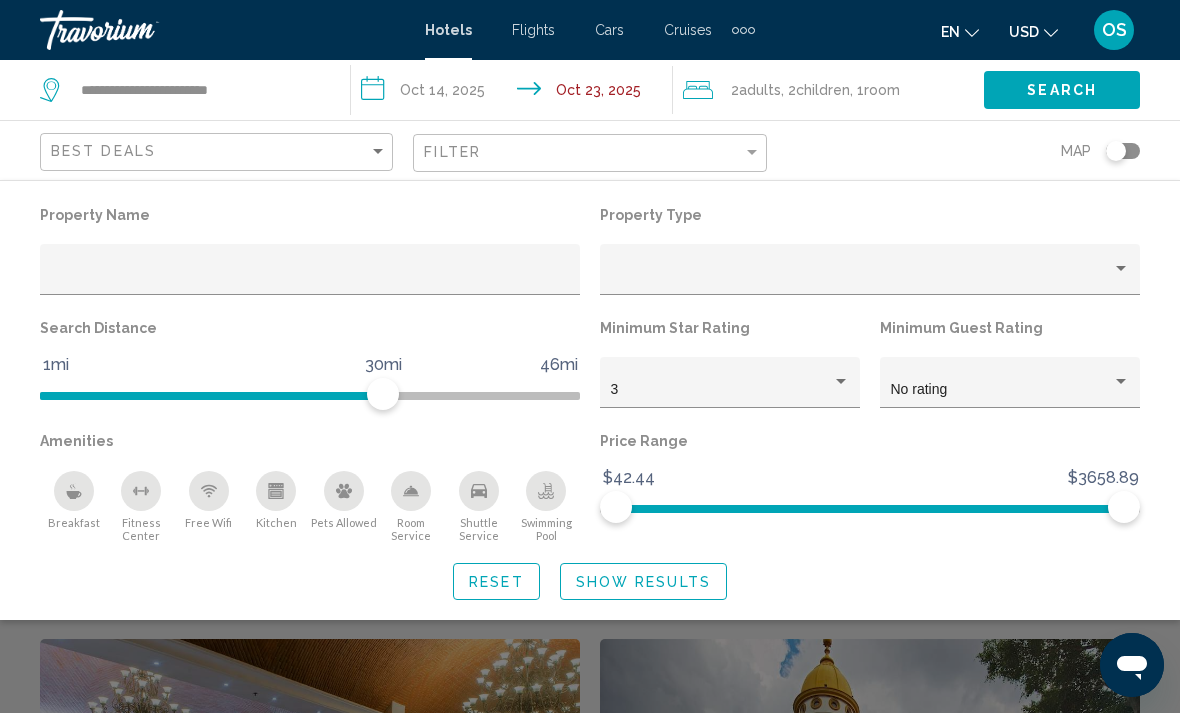 scroll, scrollTop: 0, scrollLeft: 0, axis: both 